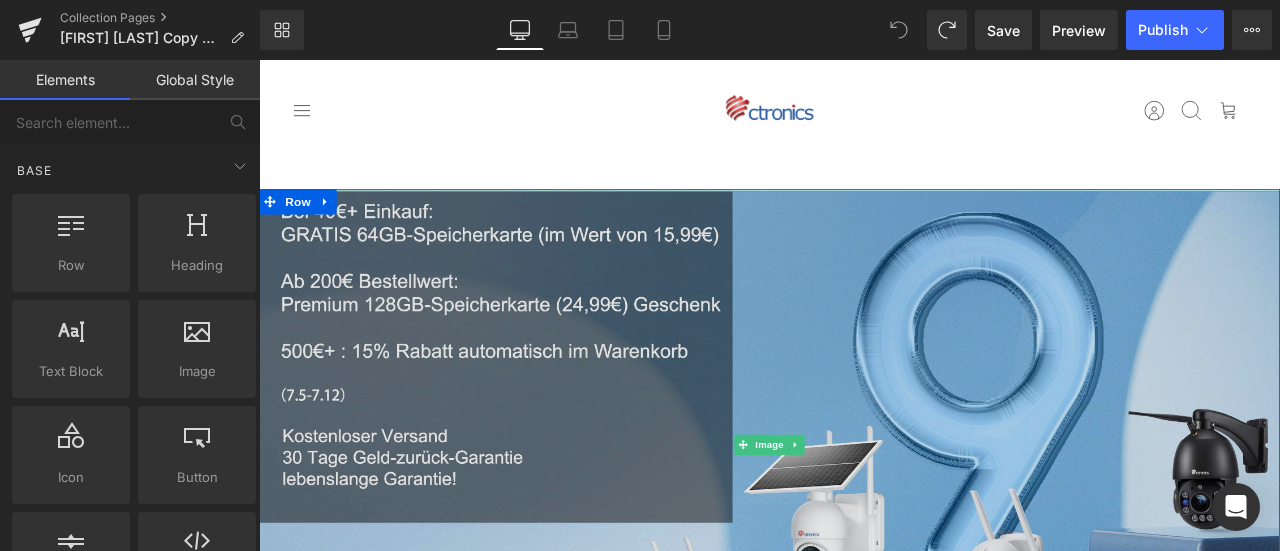 scroll, scrollTop: 200, scrollLeft: 0, axis: vertical 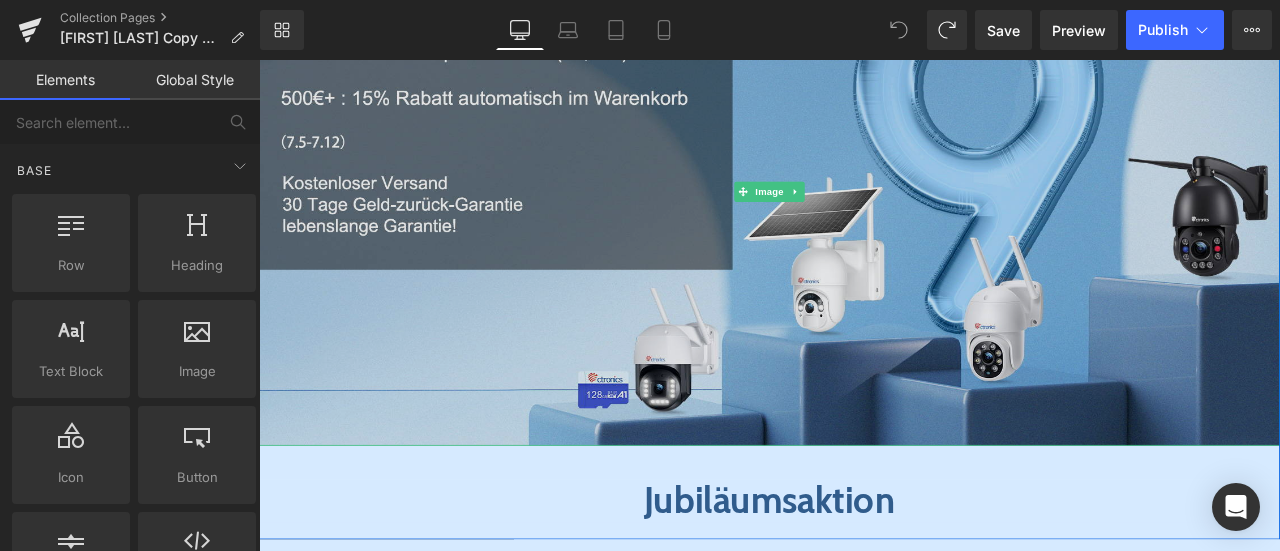 click at bounding box center (864, 216) 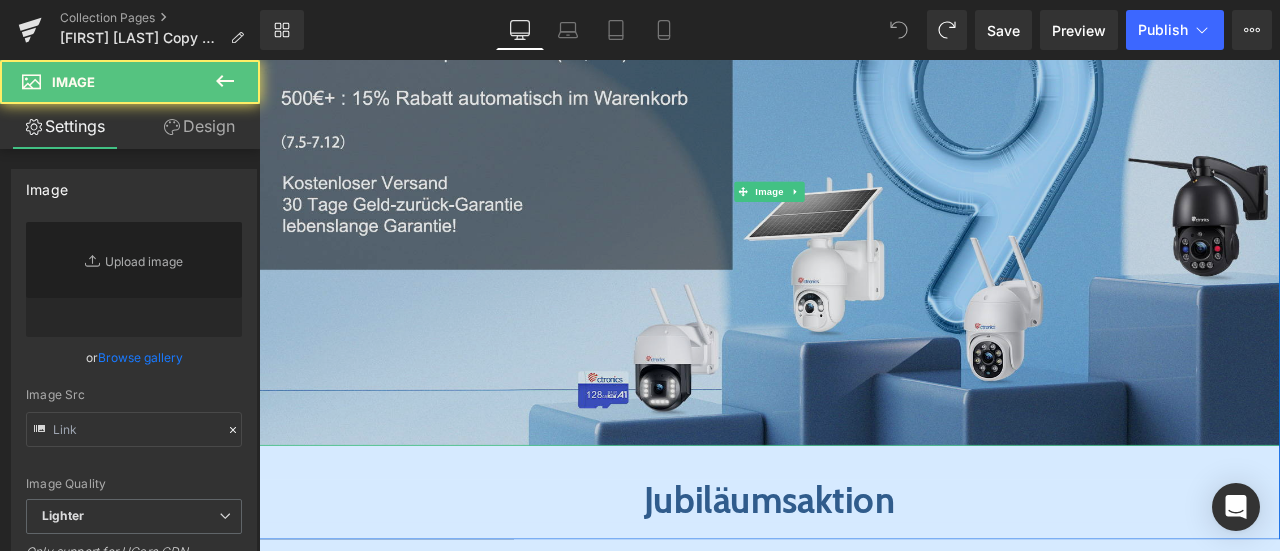 type on "https://ucarecdn.com/f6229bd2-517d-4b8d-bdcc-23fee85156c2/-/format/auto/-/preview/3000x3000/-/quality/lighter/%E5%BE%B7%E5%9B%BD-%E7%A7%BB%E5%8A%A8%E7%AB%AF.jpg" 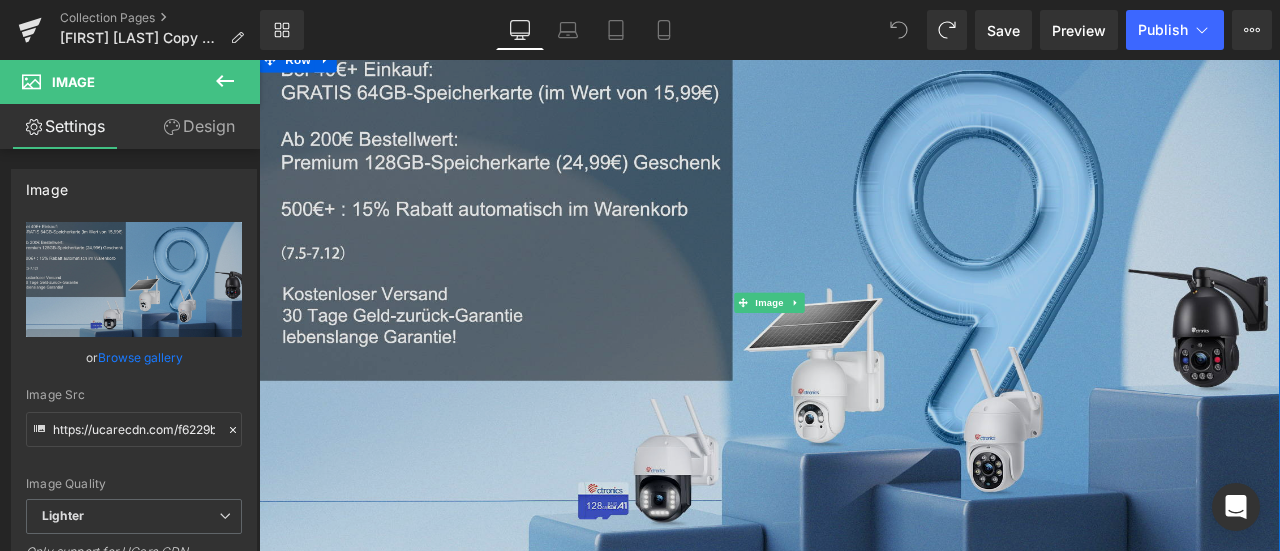 scroll, scrollTop: 200, scrollLeft: 0, axis: vertical 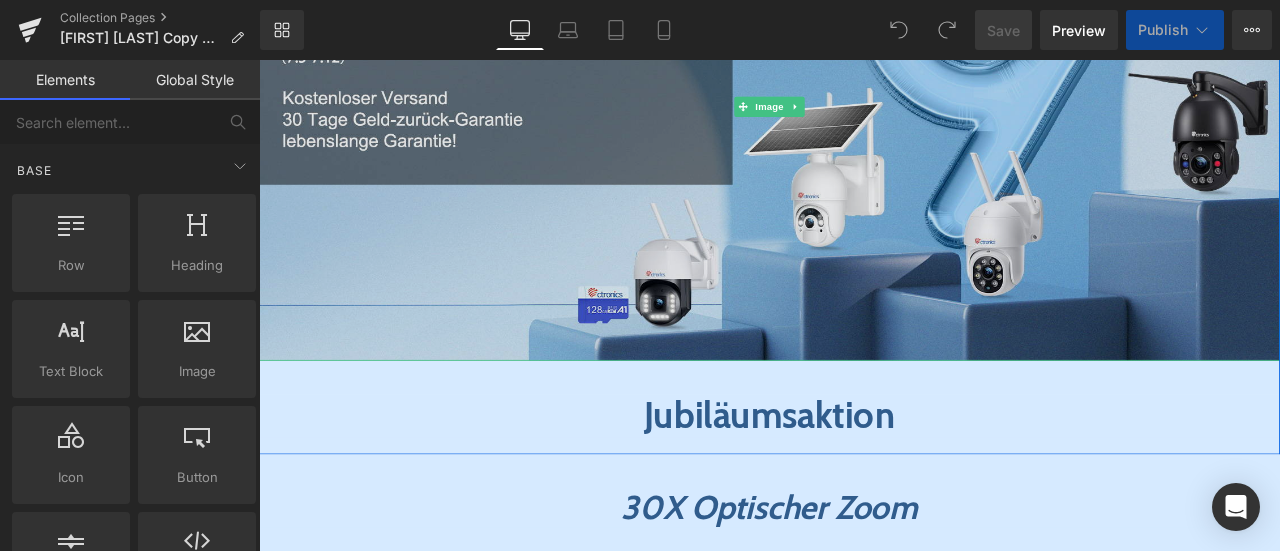 click at bounding box center [864, 116] 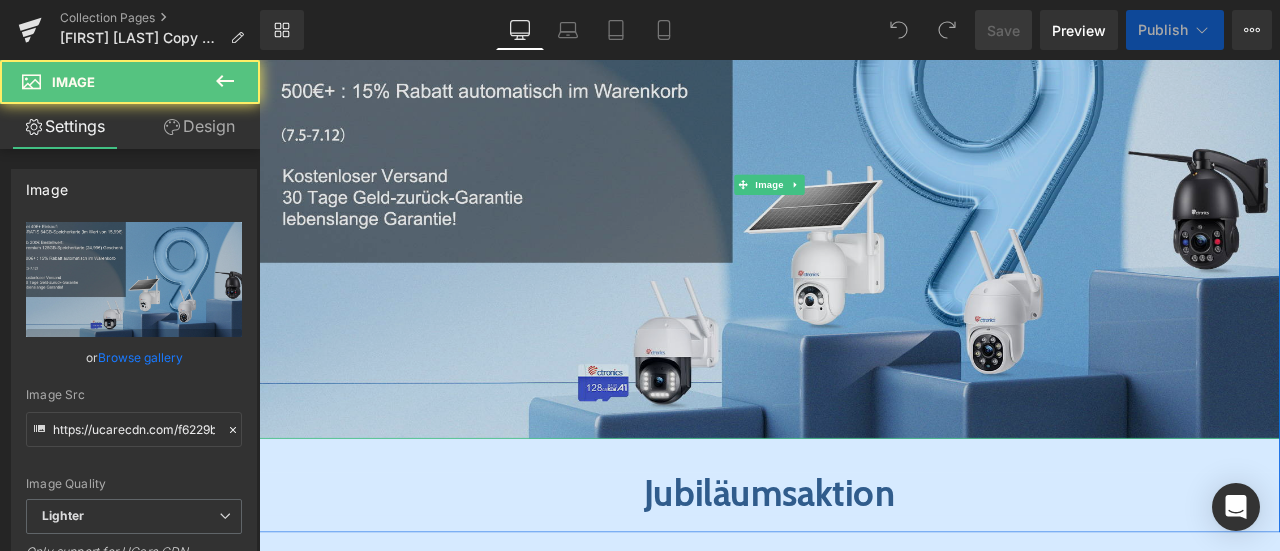 scroll, scrollTop: 200, scrollLeft: 0, axis: vertical 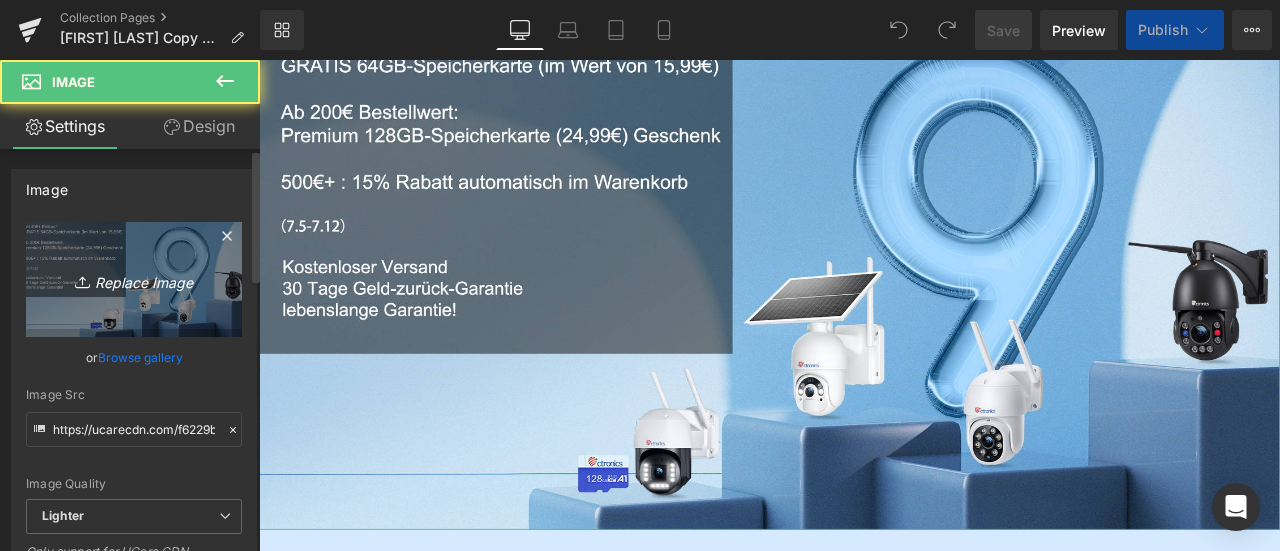 click on "Replace Image" at bounding box center (134, 279) 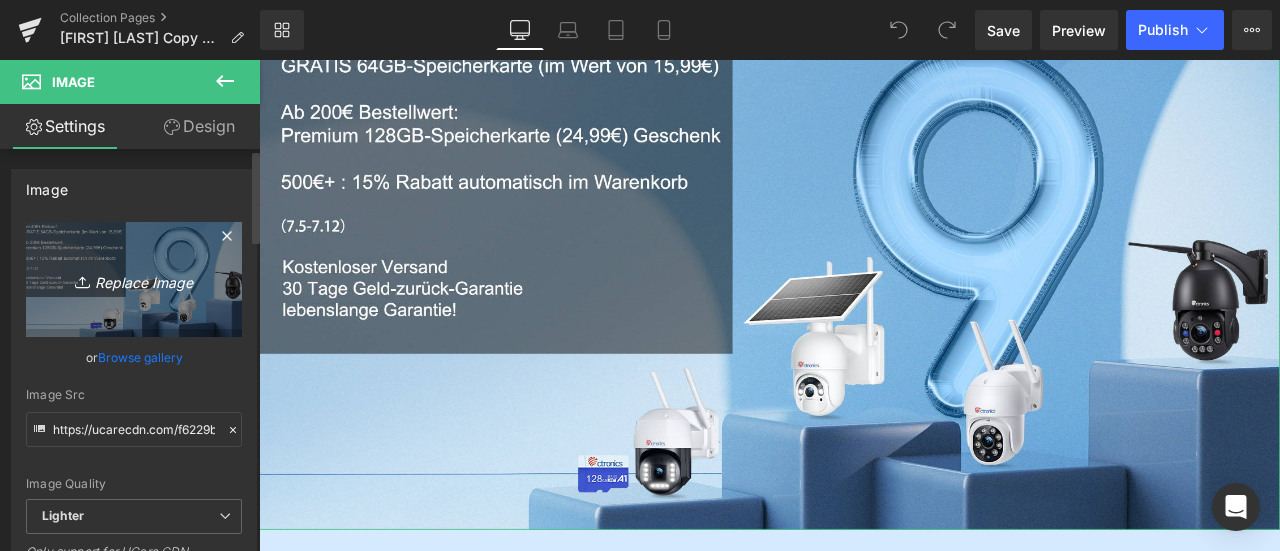 type on "C:\fakepath\jason-02-德语.jpg" 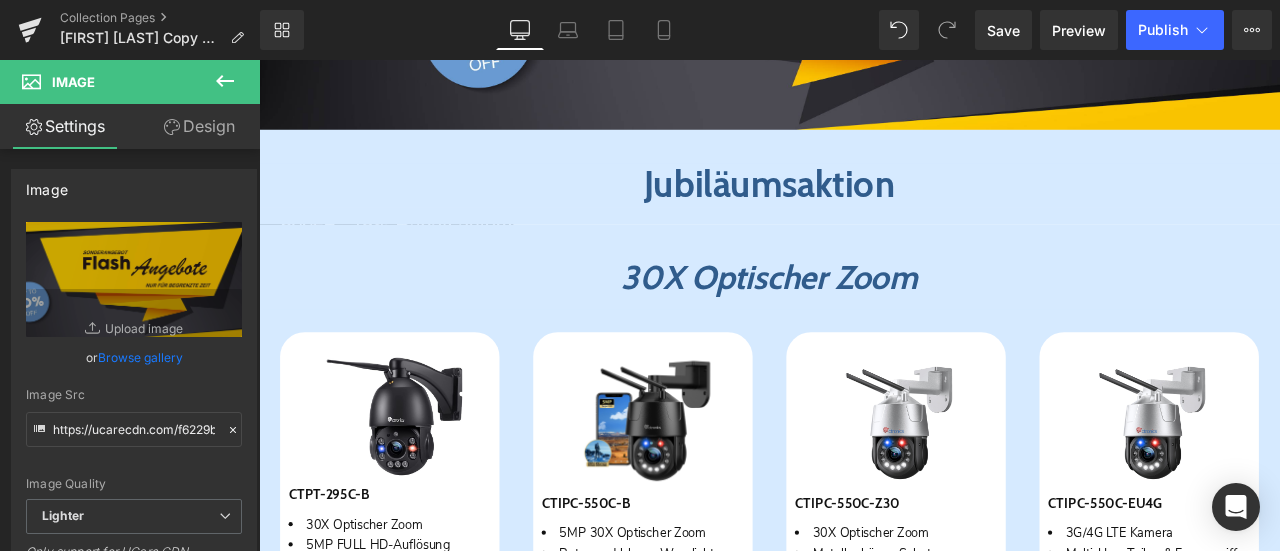 scroll, scrollTop: 300, scrollLeft: 0, axis: vertical 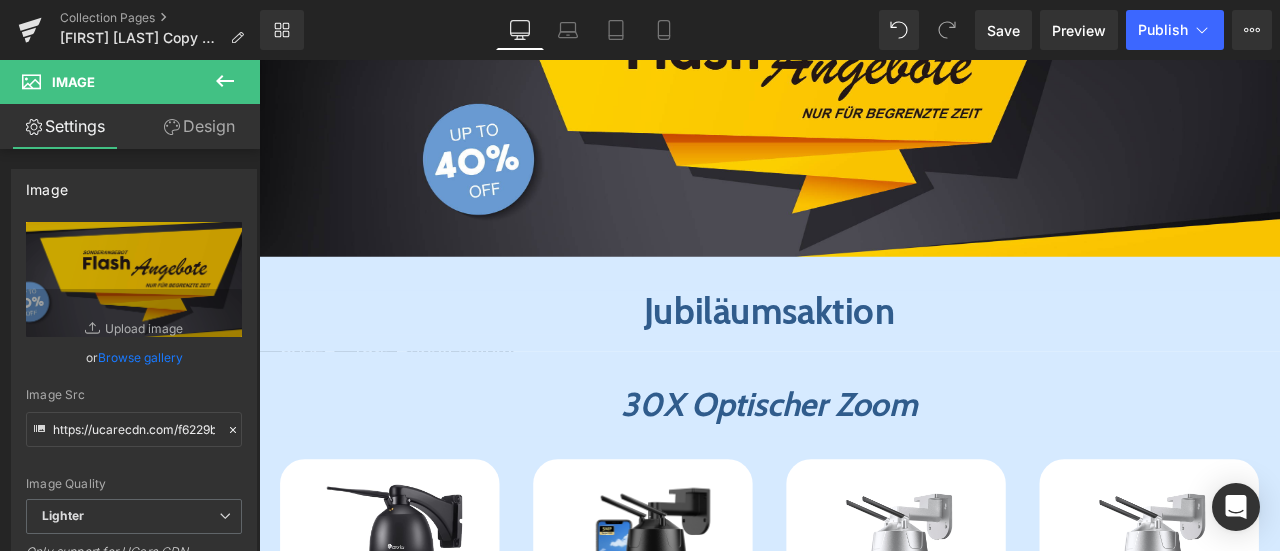 click on "Jubiläumsaktion" at bounding box center (864, 358) 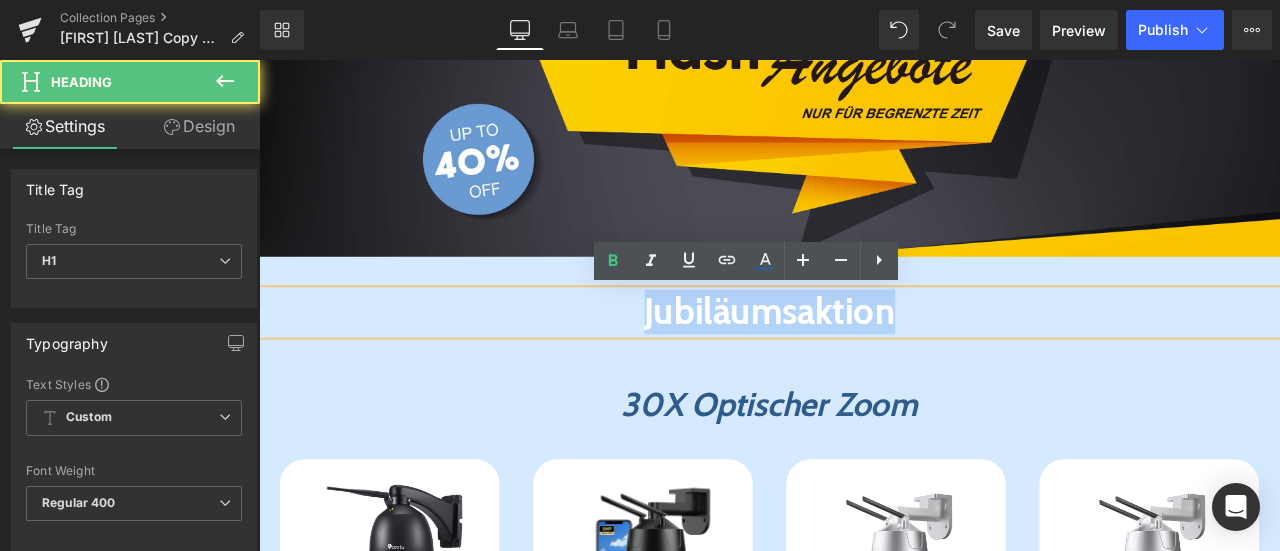 drag, startPoint x: 643, startPoint y: 361, endPoint x: 1209, endPoint y: 364, distance: 566.00793 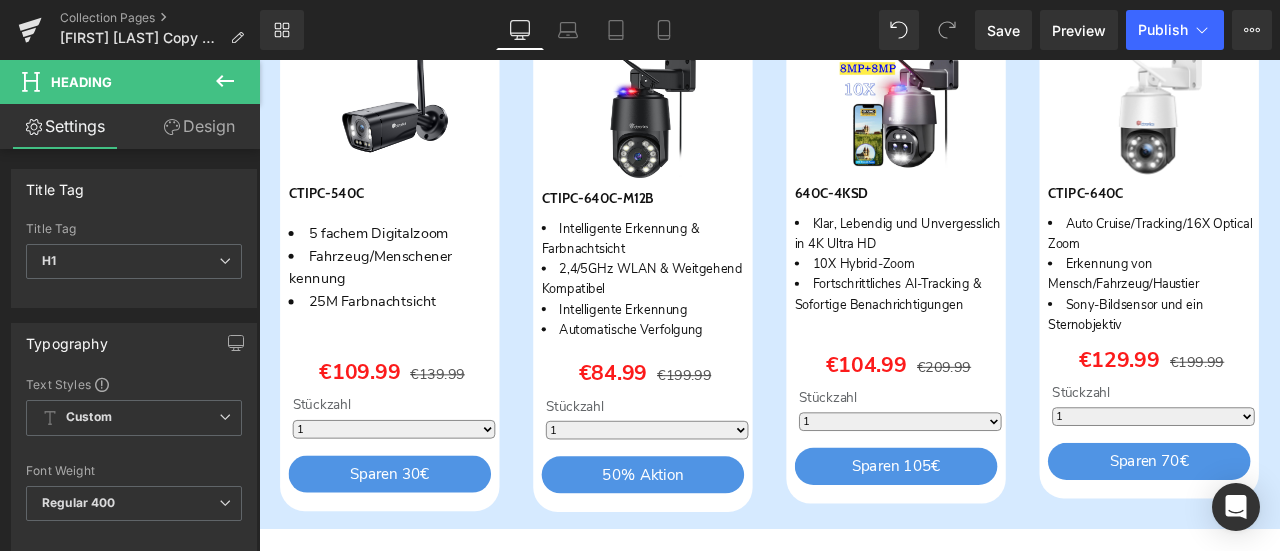 scroll, scrollTop: 2500, scrollLeft: 0, axis: vertical 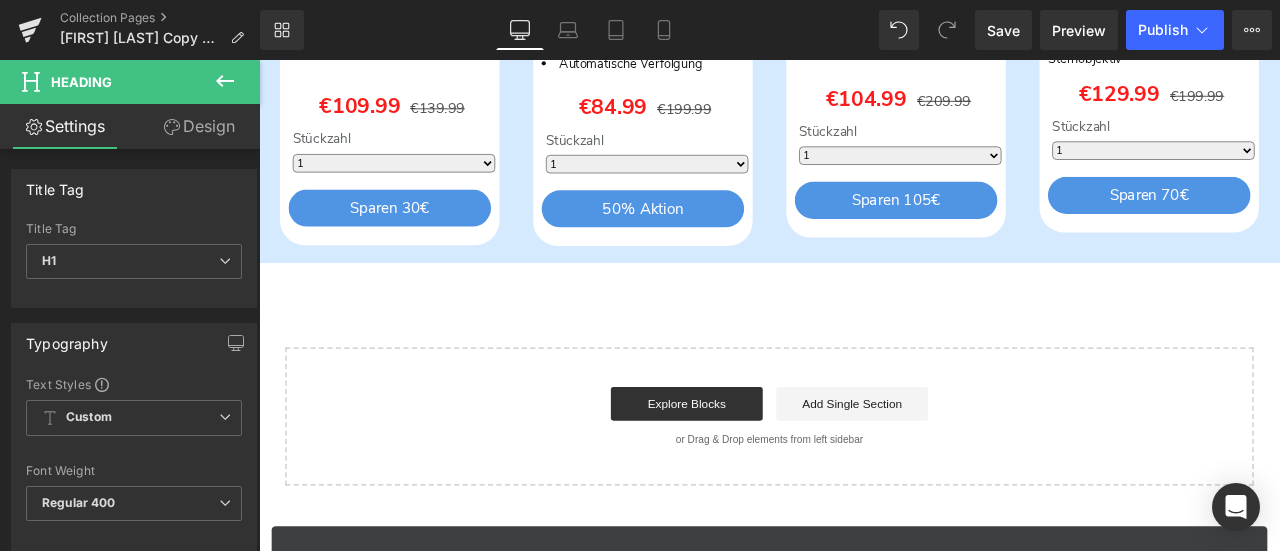 click 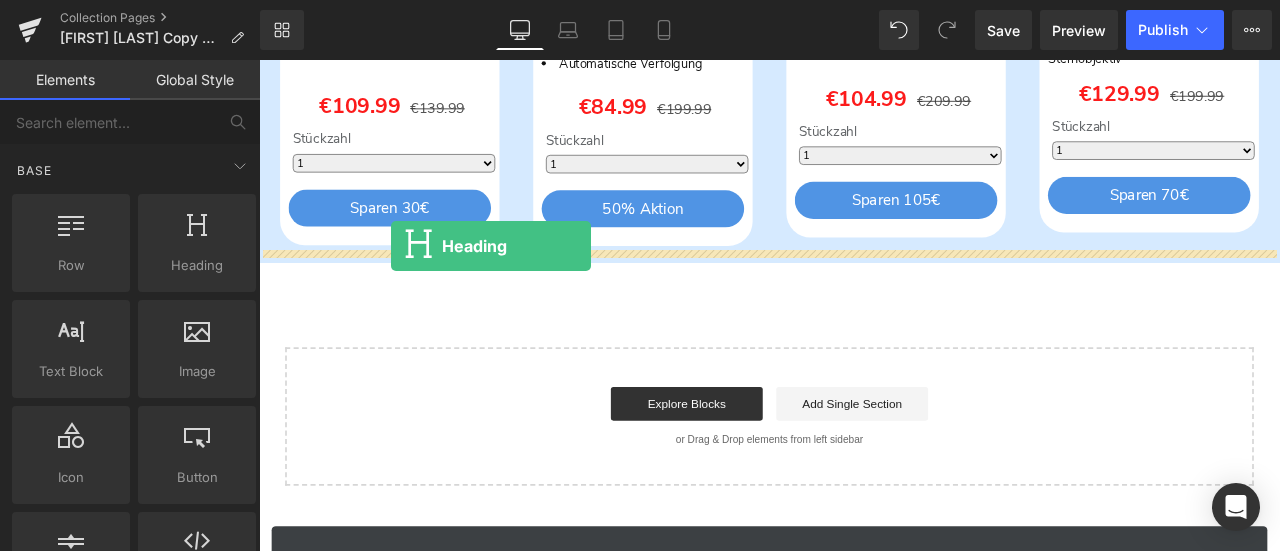 drag, startPoint x: 459, startPoint y: 313, endPoint x: 415, endPoint y: 281, distance: 54.405884 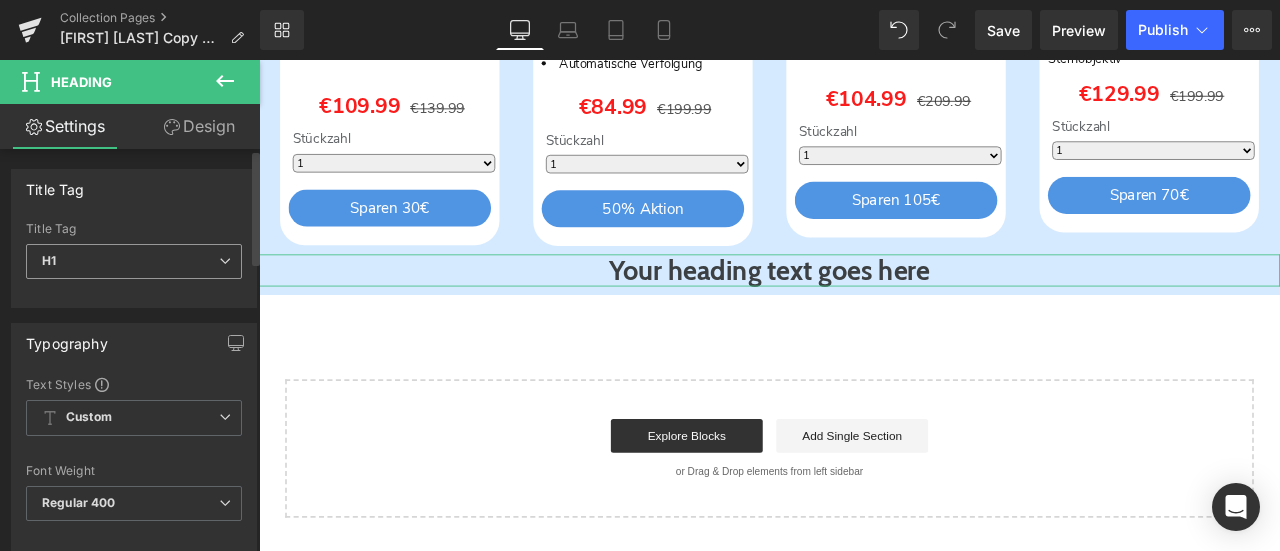 click on "H1" at bounding box center (134, 261) 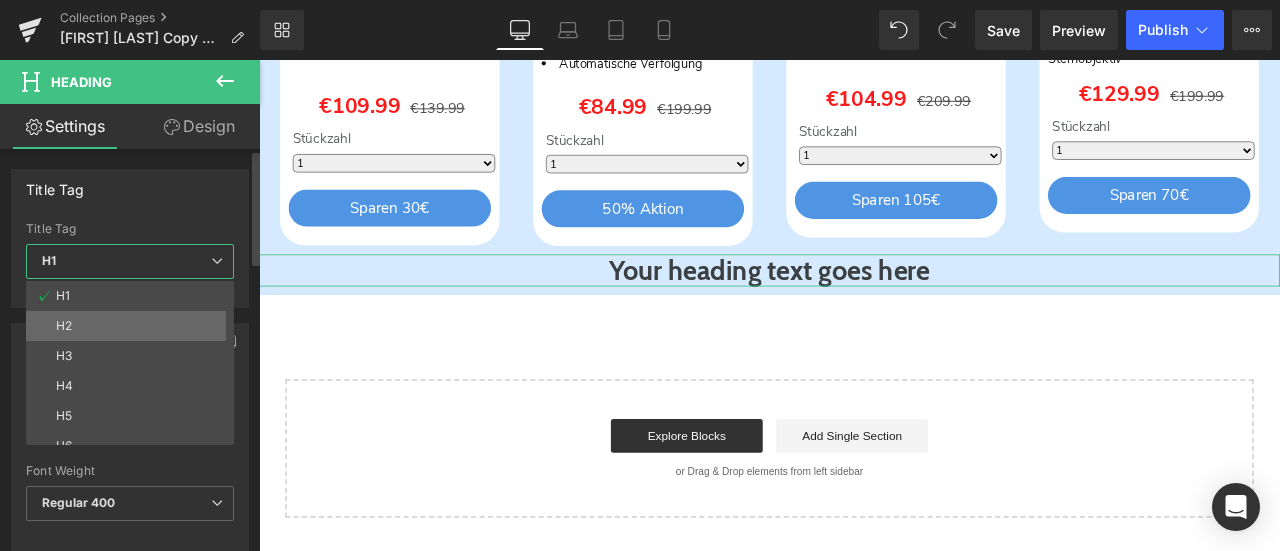 click on "H2" at bounding box center (134, 326) 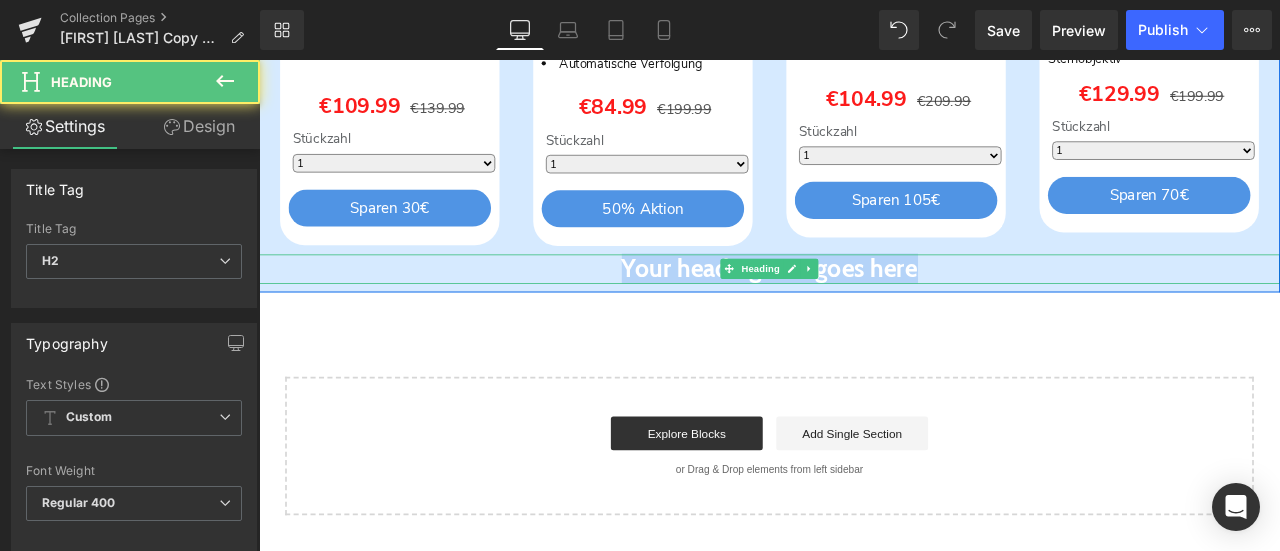 drag, startPoint x: 635, startPoint y: 299, endPoint x: 1182, endPoint y: 302, distance: 547.00824 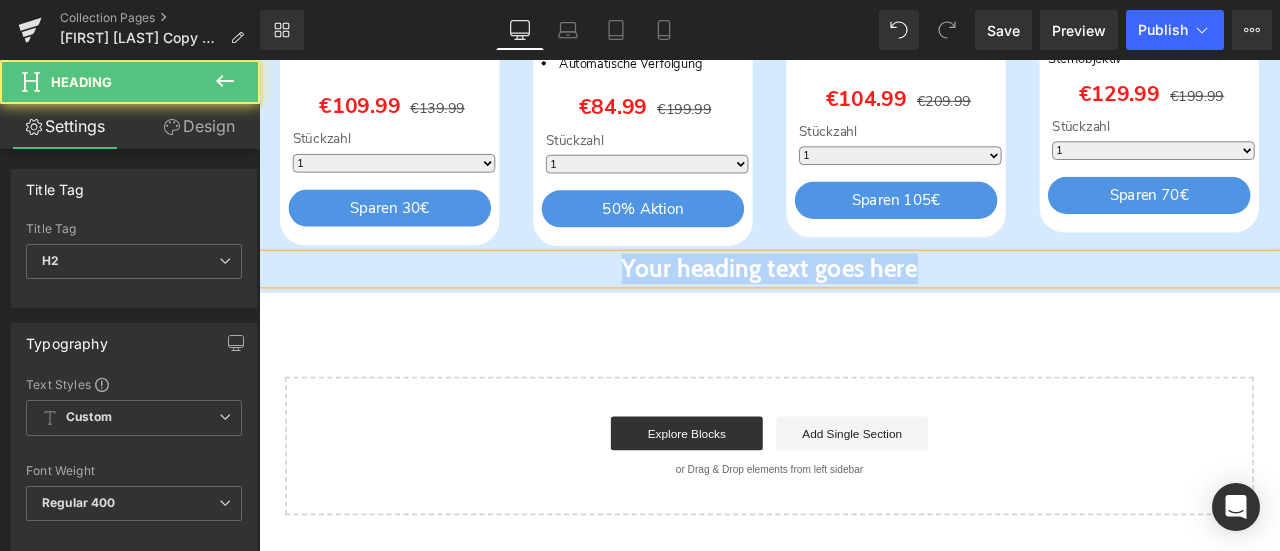 paste 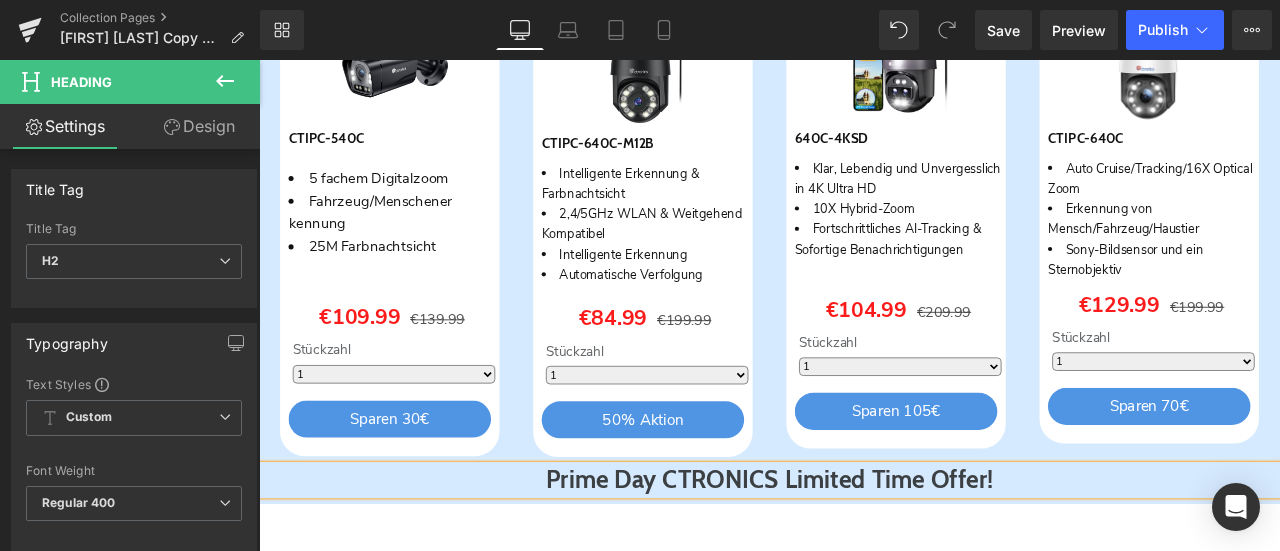 scroll, scrollTop: 2000, scrollLeft: 0, axis: vertical 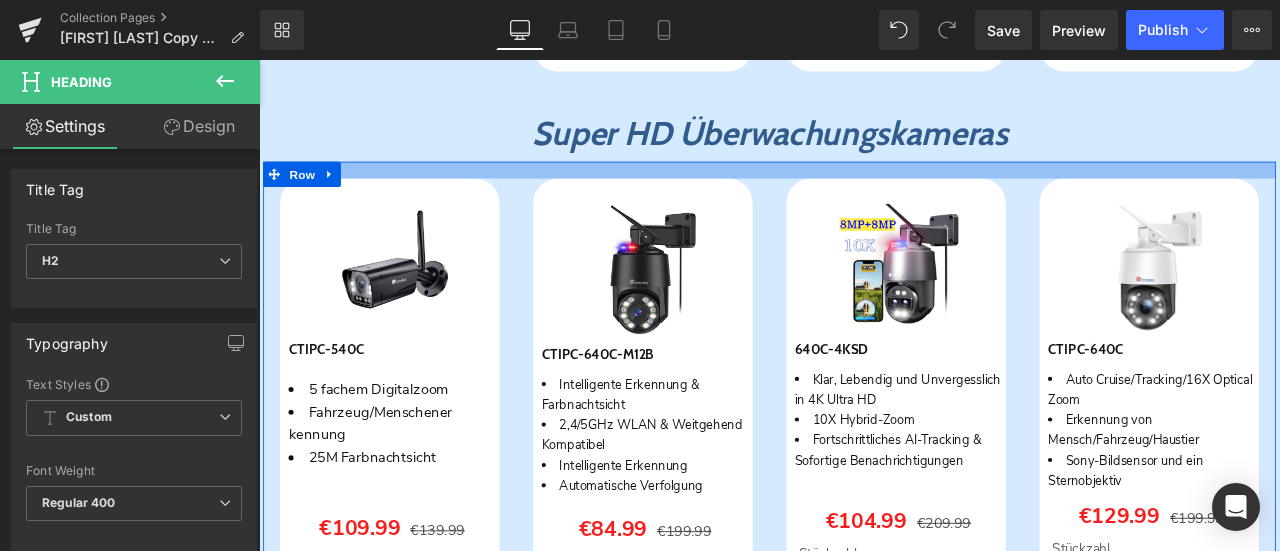 click on "Super HD Überwachungskameras" at bounding box center [864, 147] 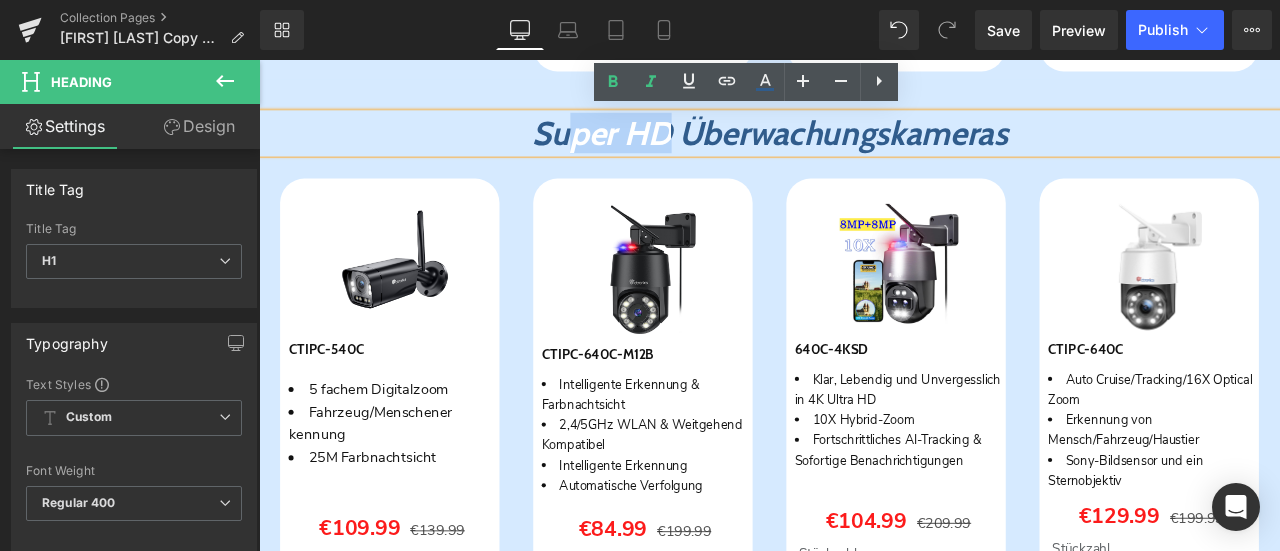 drag, startPoint x: 566, startPoint y: 140, endPoint x: 699, endPoint y: 140, distance: 133 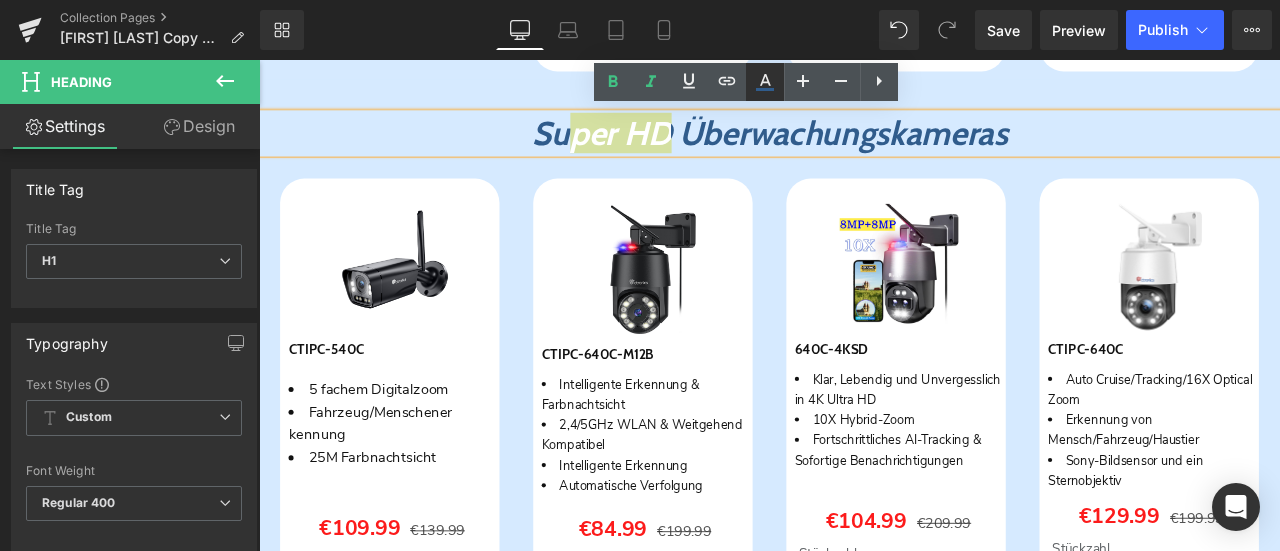 click 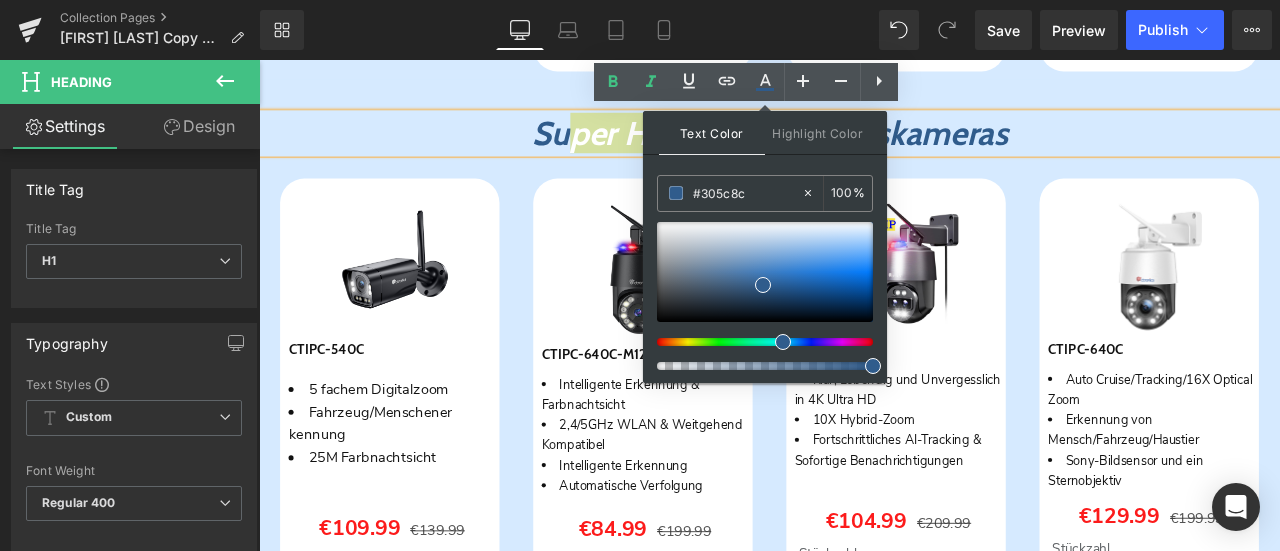 drag, startPoint x: 767, startPoint y: 191, endPoint x: 645, endPoint y: 191, distance: 122 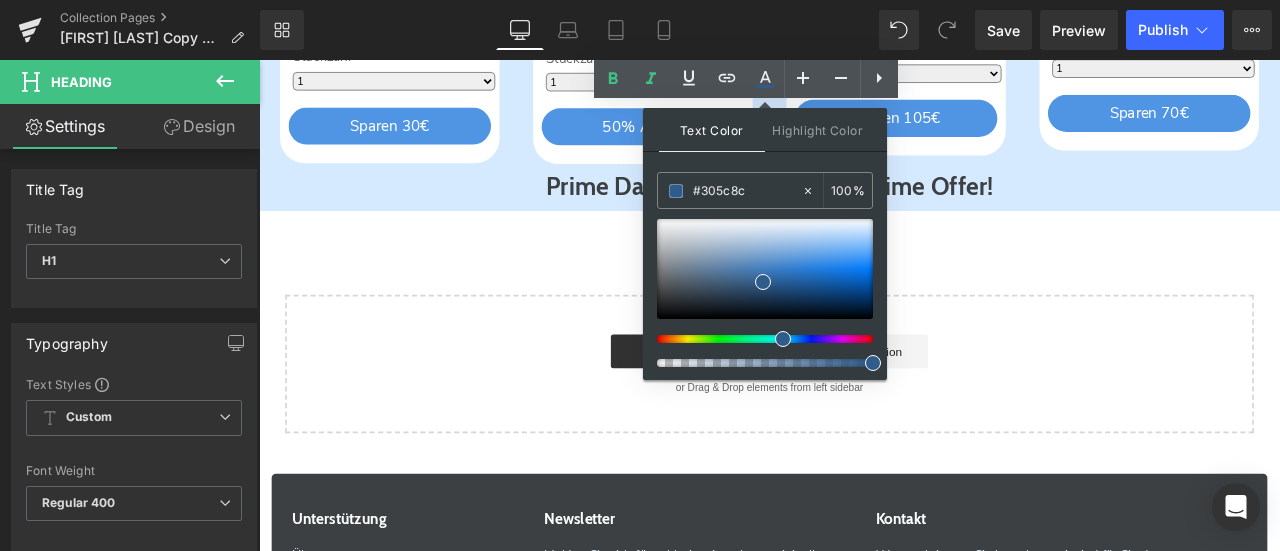 scroll, scrollTop: 2600, scrollLeft: 0, axis: vertical 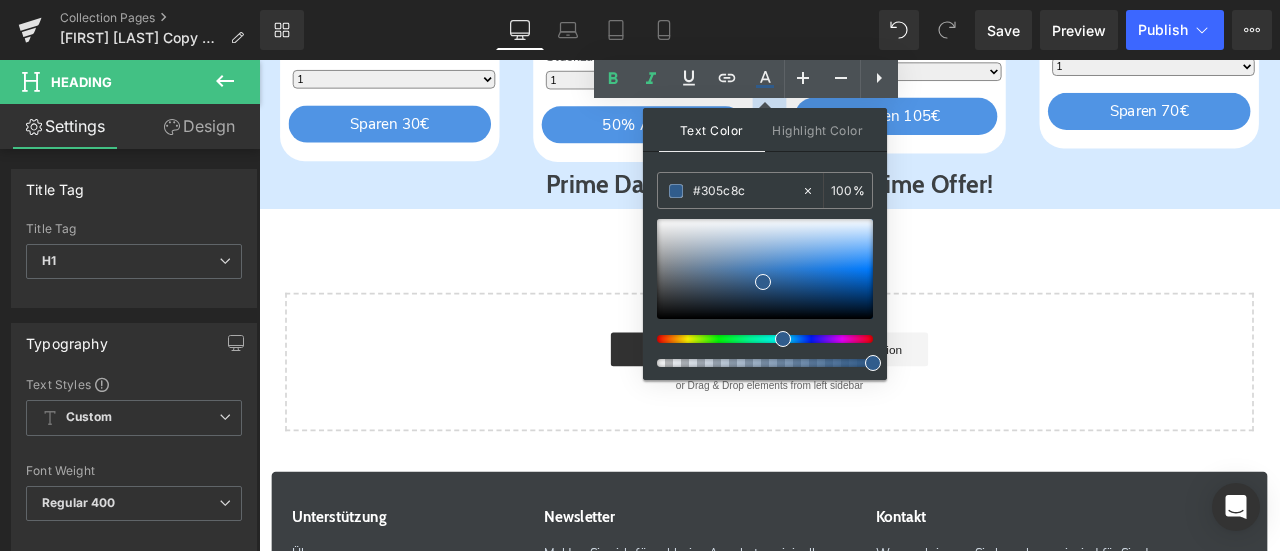 click on "Prime Day CTRONICS Limited Time Offer!" at bounding box center [864, 208] 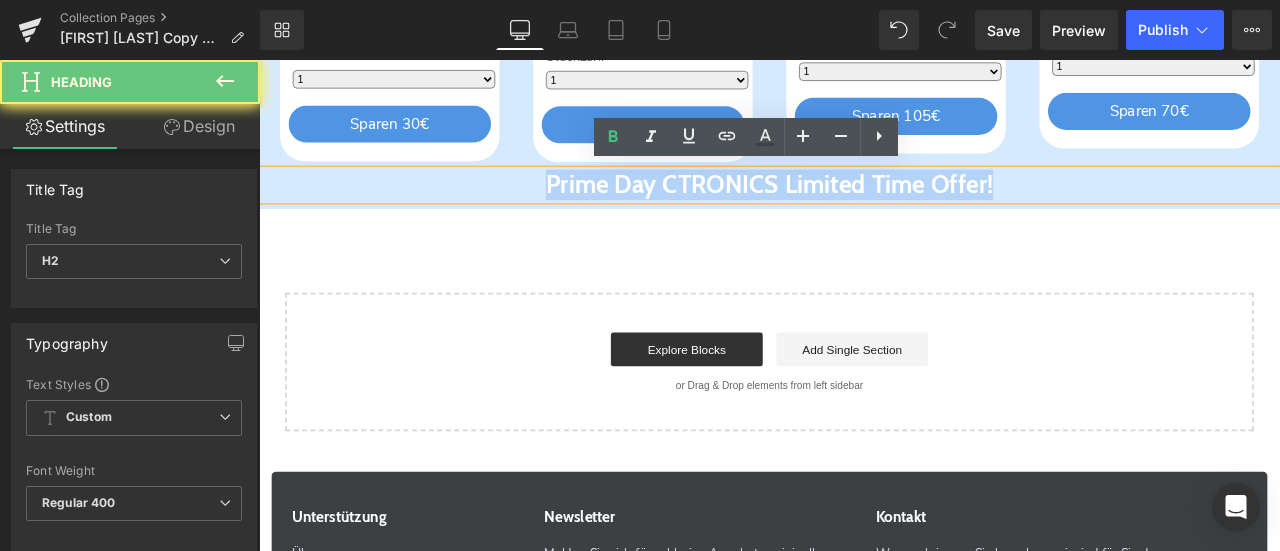 drag, startPoint x: 533, startPoint y: 201, endPoint x: 1204, endPoint y: 201, distance: 671 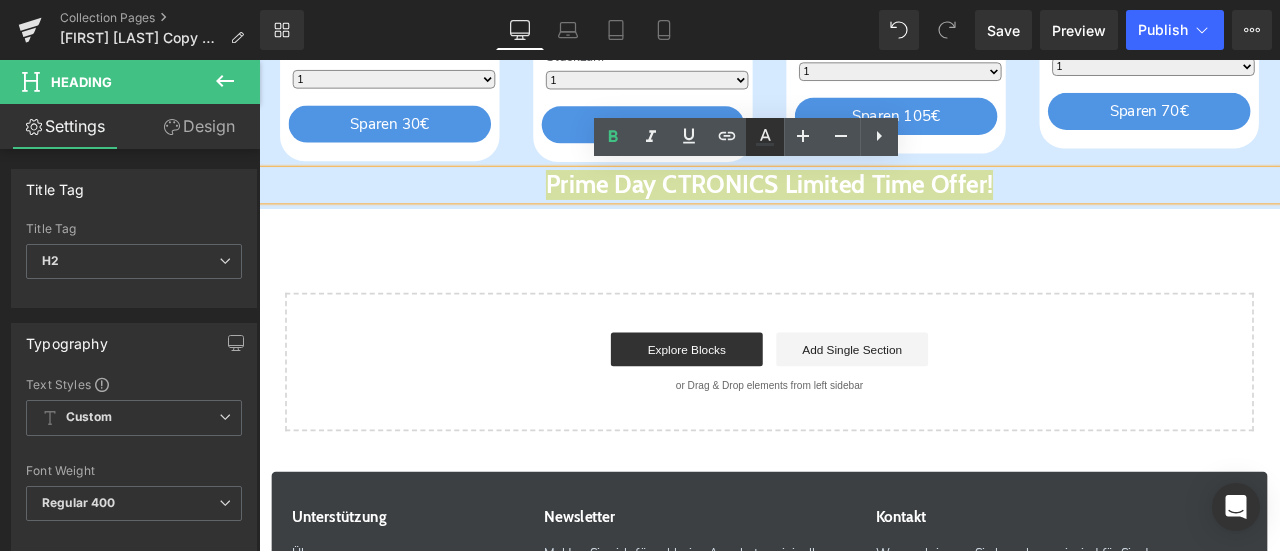 click 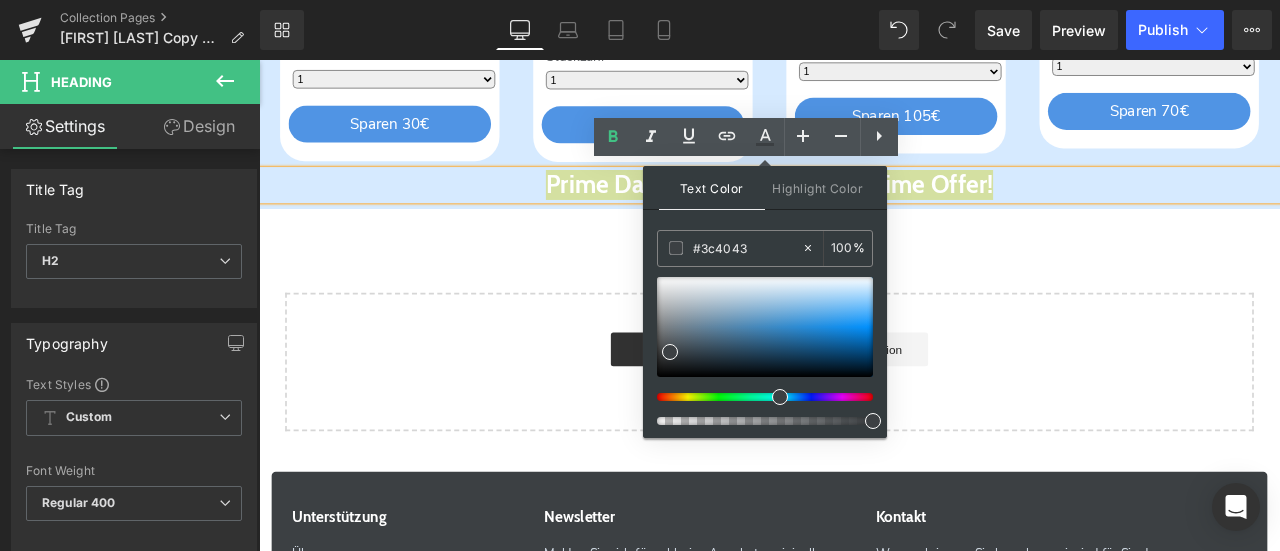 drag, startPoint x: 1020, startPoint y: 310, endPoint x: 692, endPoint y: 281, distance: 329.2795 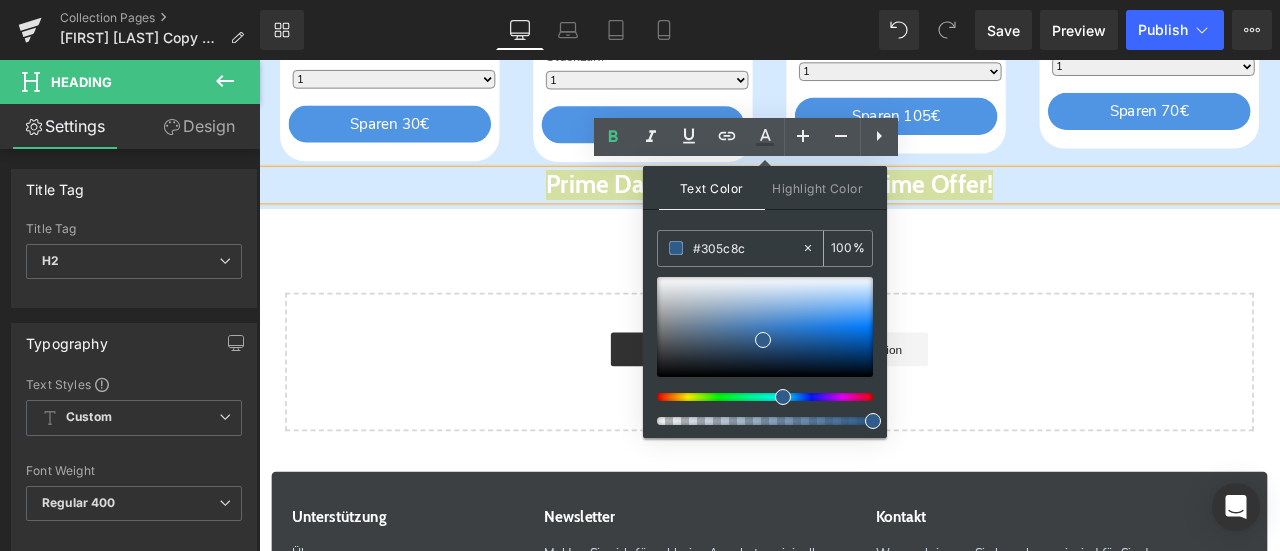 type on "#305c8c" 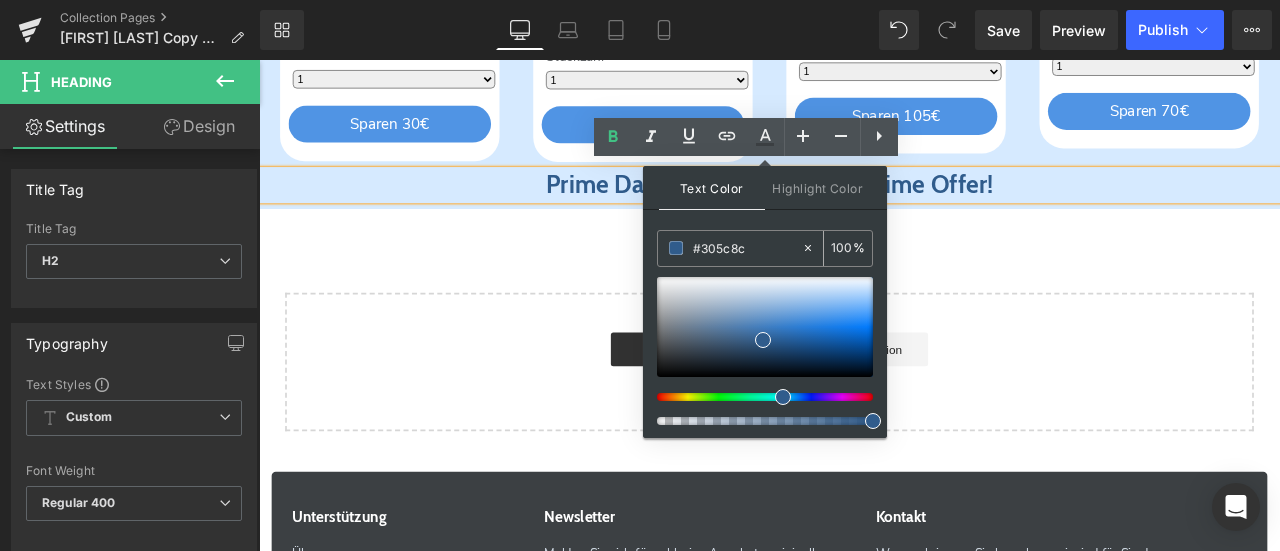 click at bounding box center (676, 248) 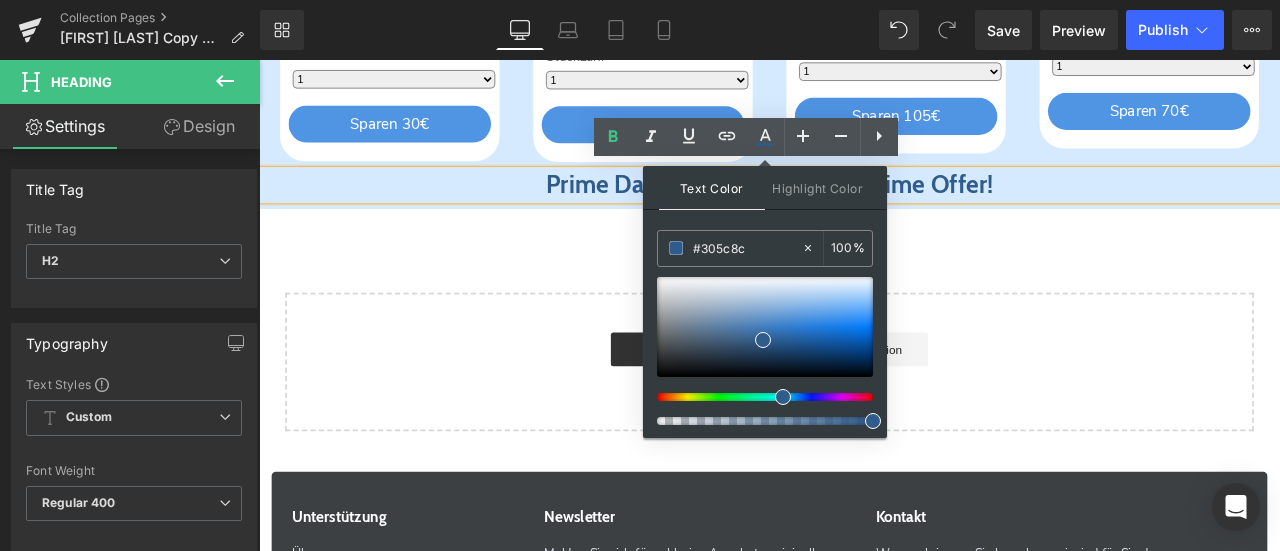 click on "Image         Prime Day CTRONICS Heading         Row         30X Optischer Zoom Heading
Sparen
27
%
(P) Image
CTPT-295C-B
(P) SKU
30X Optischer Zoom
5MP FULL HD-Auflösung
150m Nachtsichtweite
Text Block
€189.99
€259.99
(P) Price Menge Schwarz 1 2" at bounding box center [864, -944] 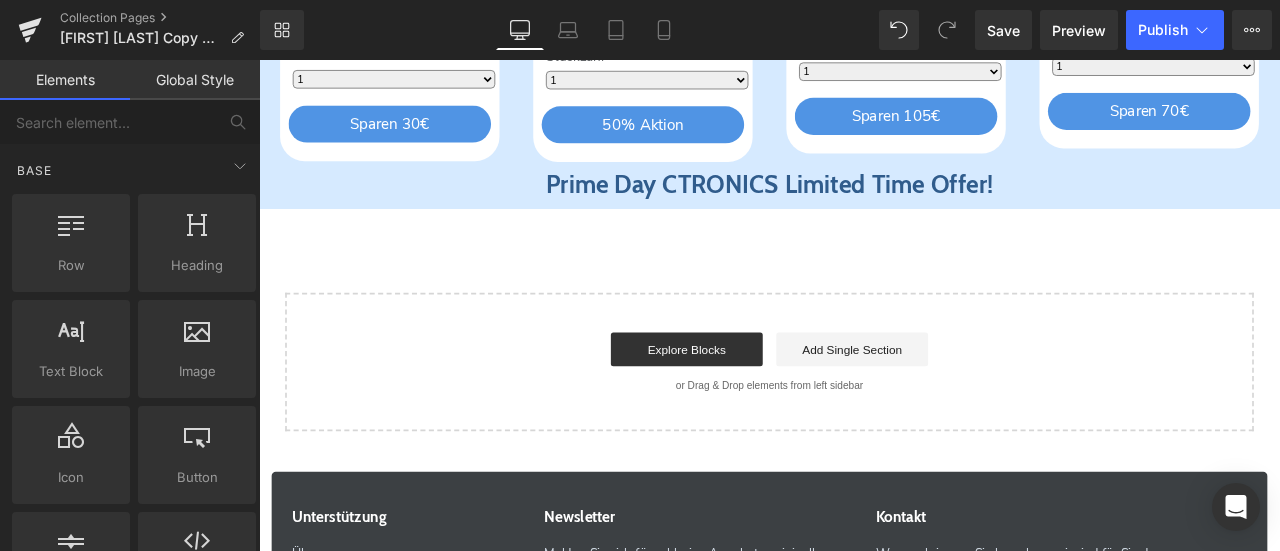 click on "Prime Day CTRONICS Limited Time Offer!" at bounding box center [864, 207] 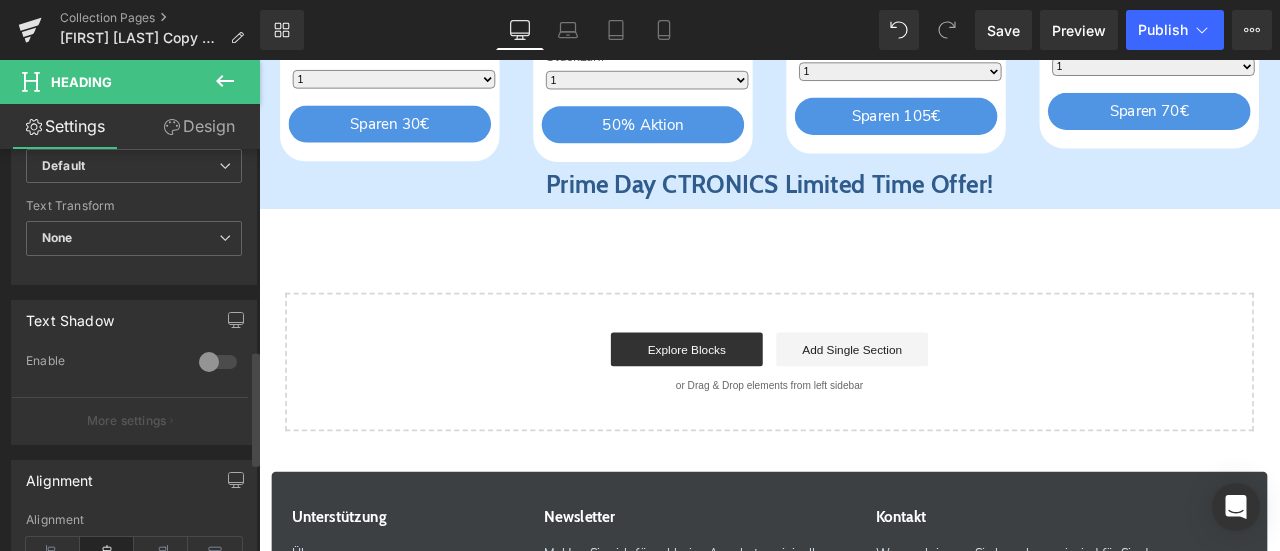 scroll, scrollTop: 1000, scrollLeft: 0, axis: vertical 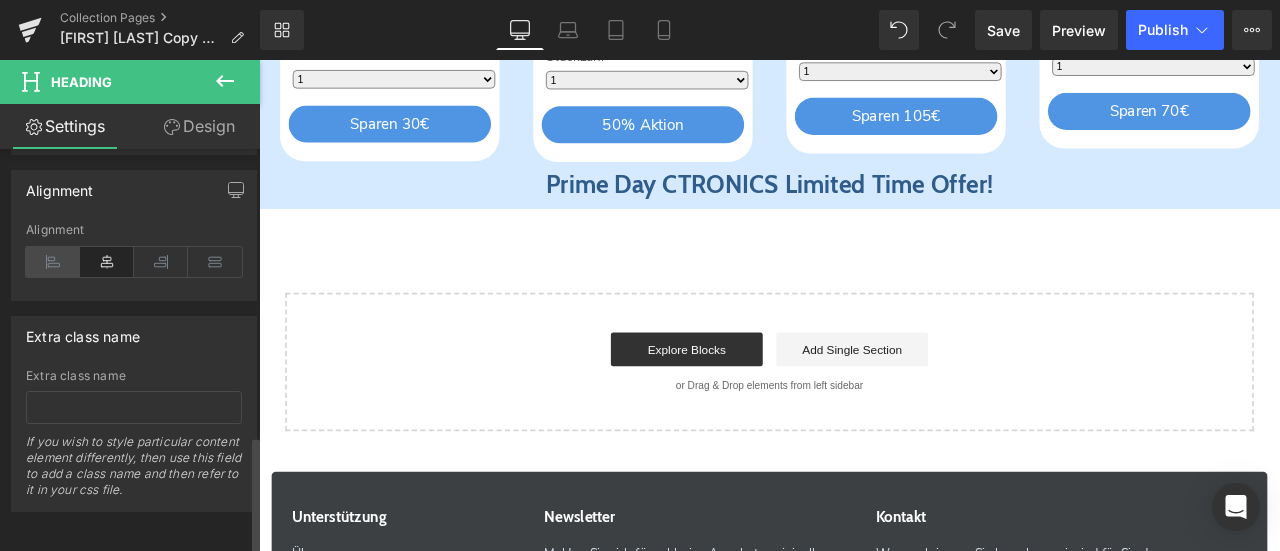 click at bounding box center [53, 262] 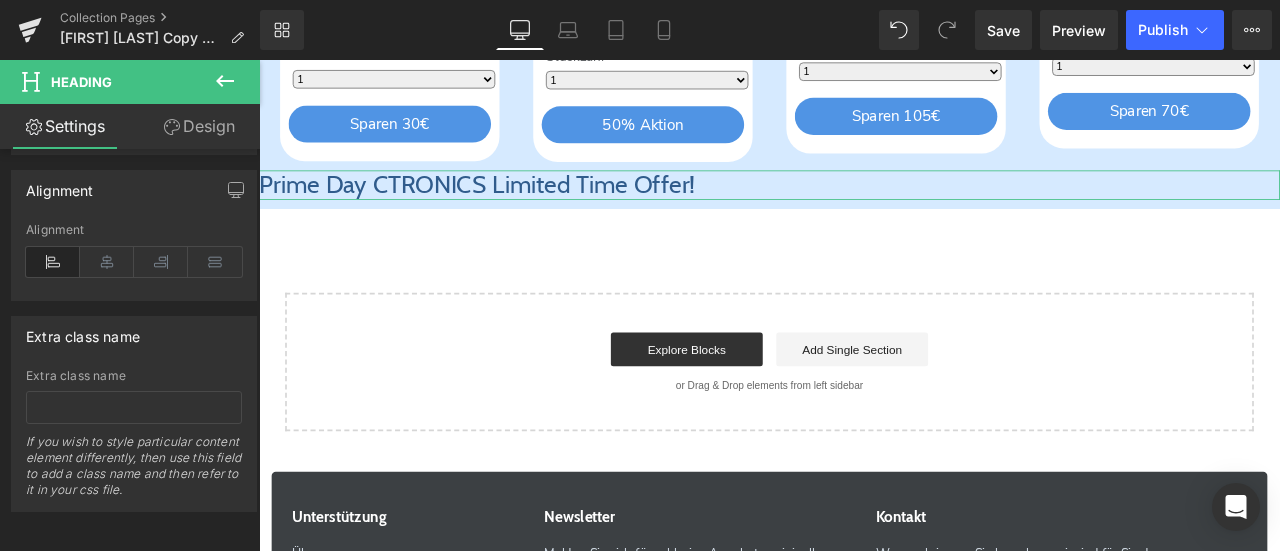 click on "Design" at bounding box center (199, 126) 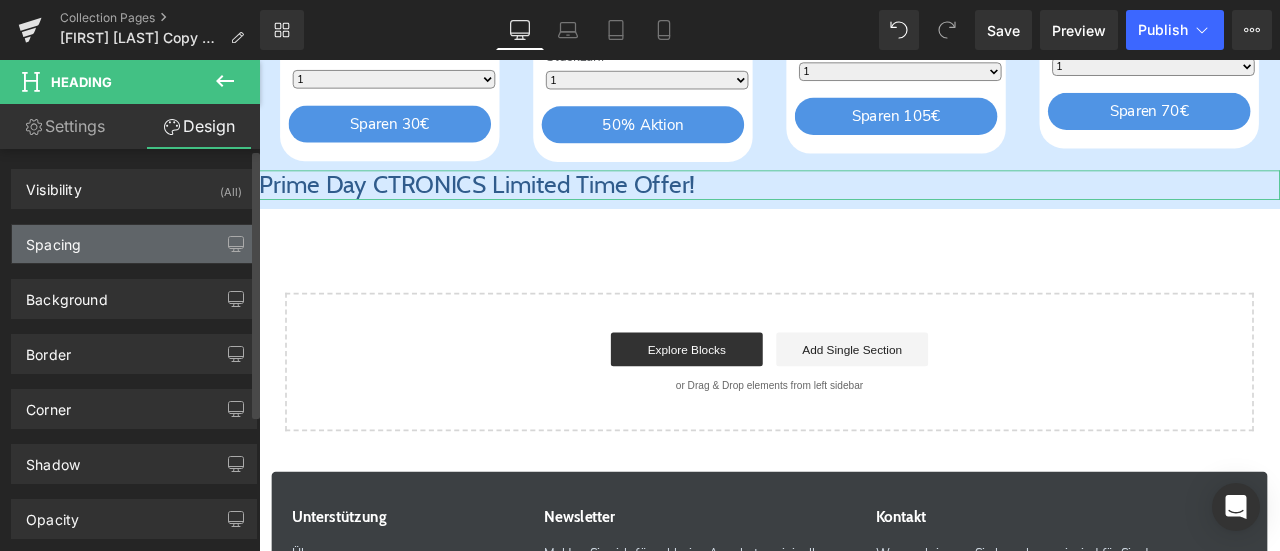 click on "Spacing" at bounding box center (134, 244) 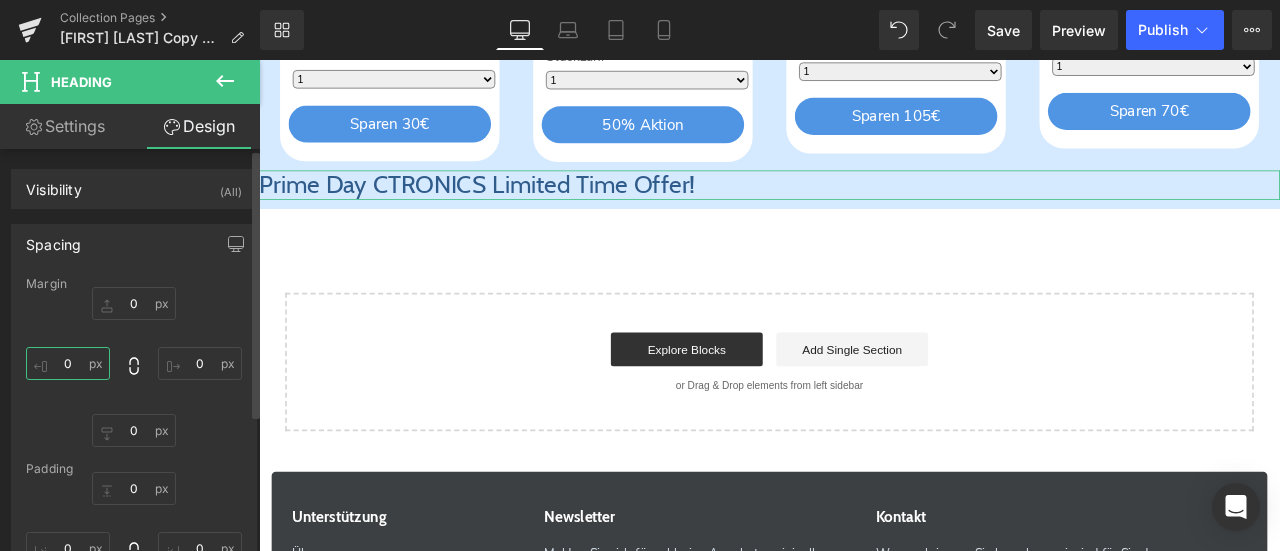 click at bounding box center [68, 363] 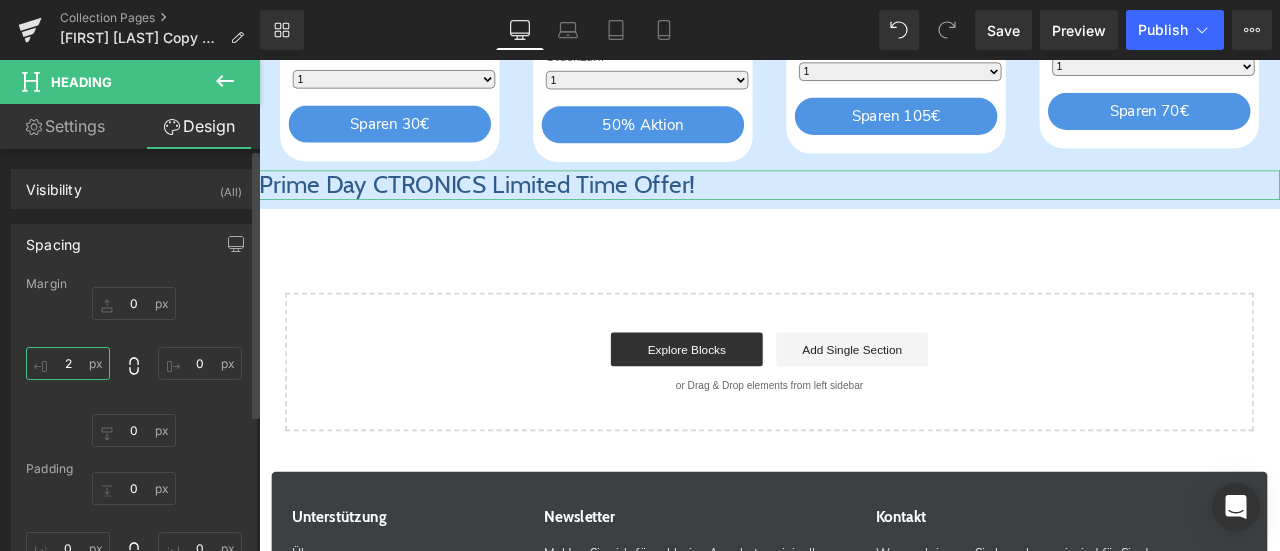 type on "22" 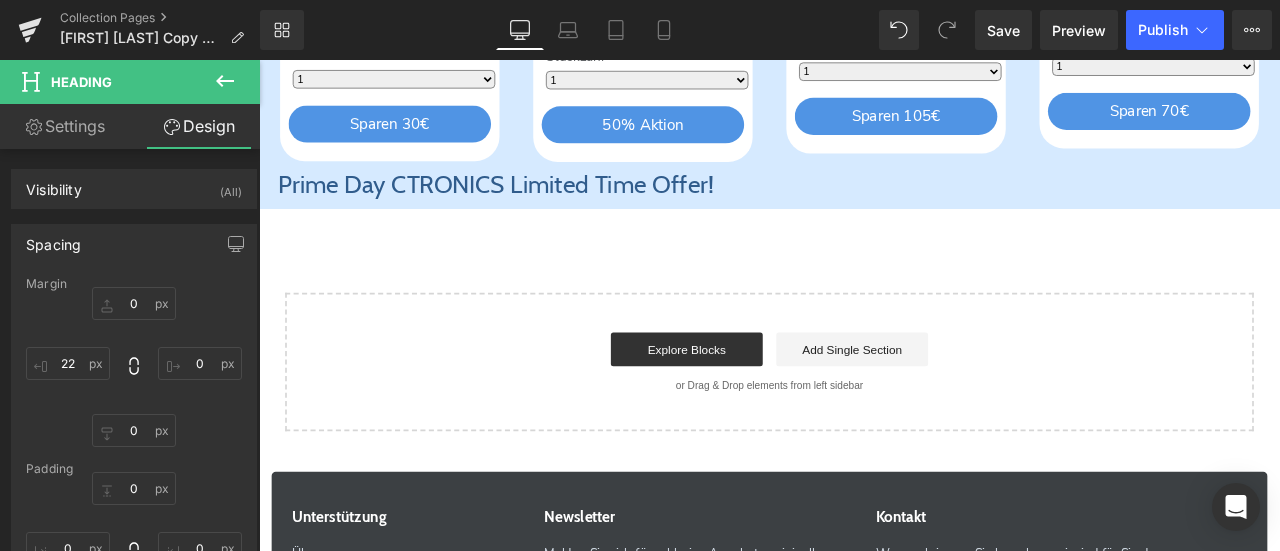 click on "Prime Day CTRONICS Limited Time Offer!" at bounding box center (539, 207) 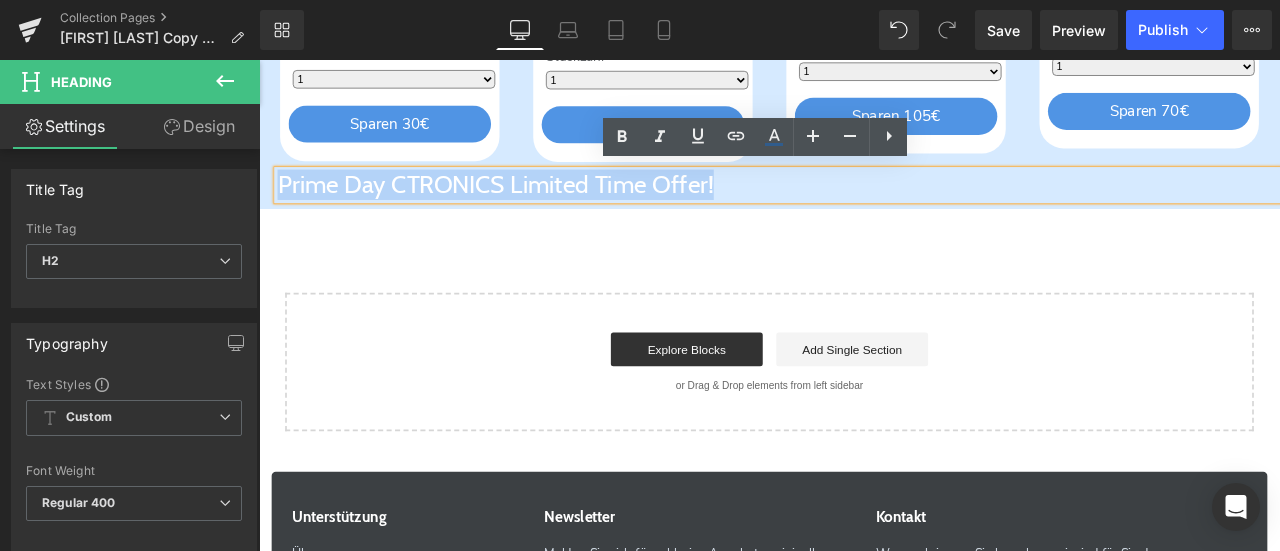 drag, startPoint x: 278, startPoint y: 201, endPoint x: 873, endPoint y: 212, distance: 595.1017 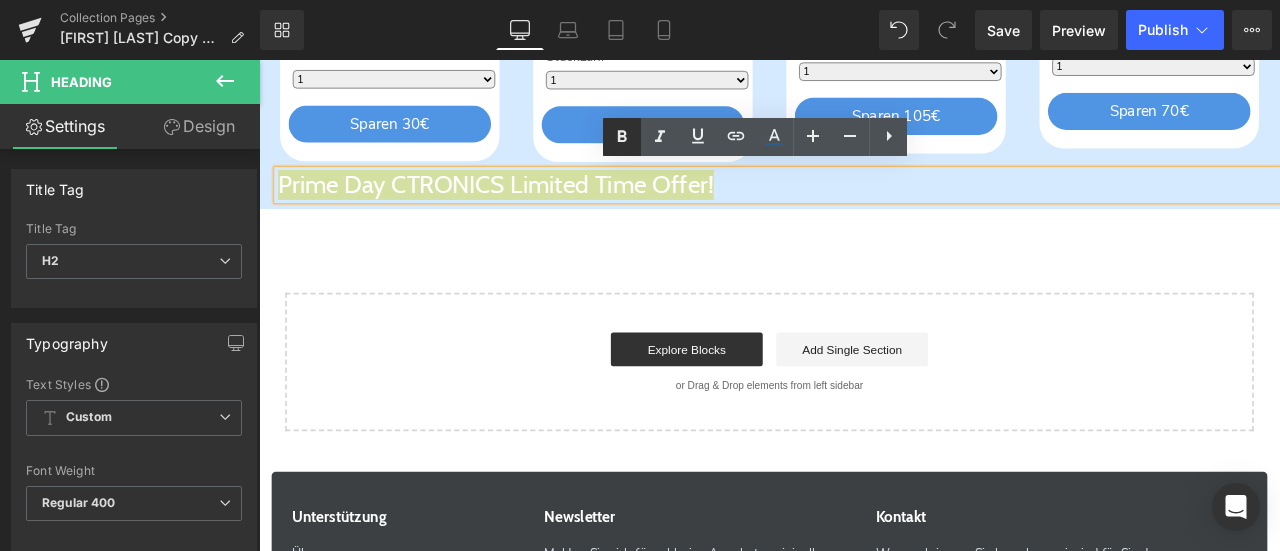click 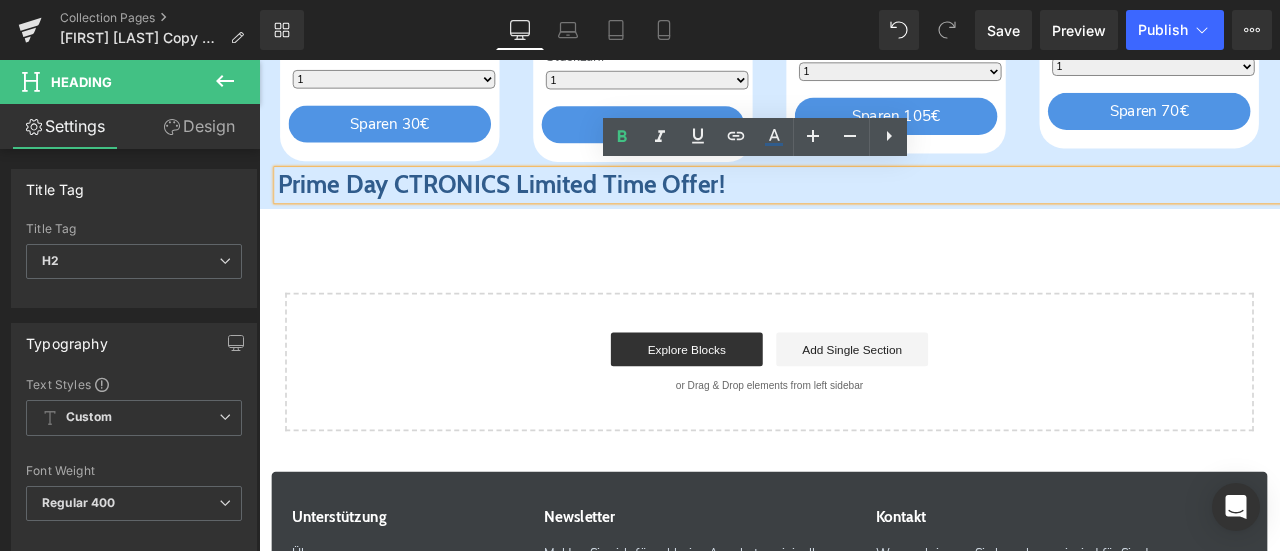click on "Prime Day CTRONICS Limited Time Offer!" at bounding box center [546, 207] 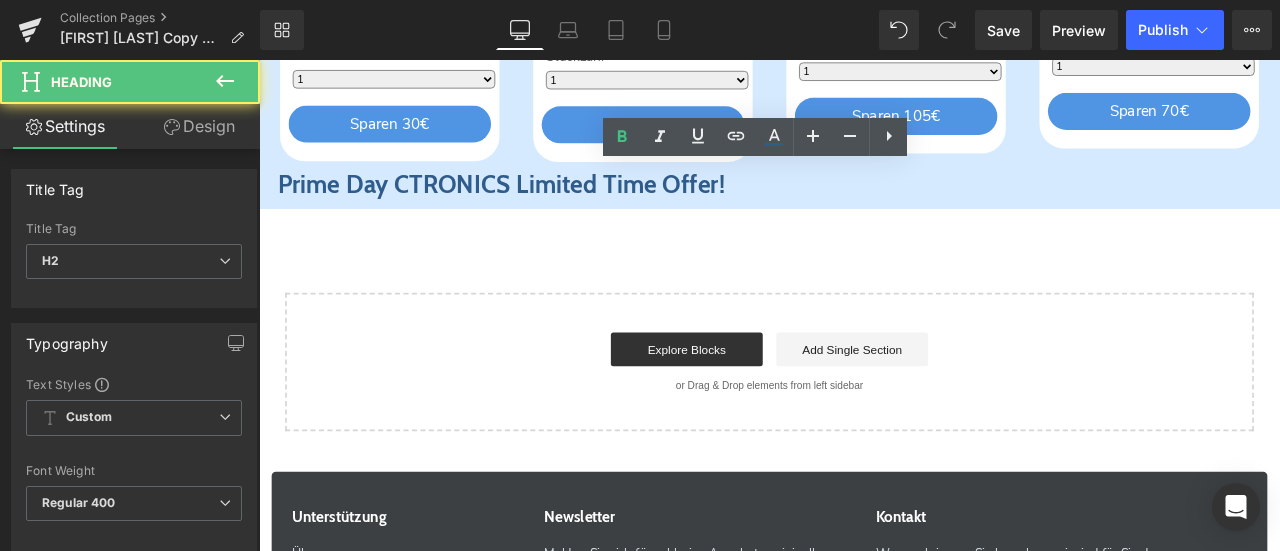click on "Design" at bounding box center [199, 126] 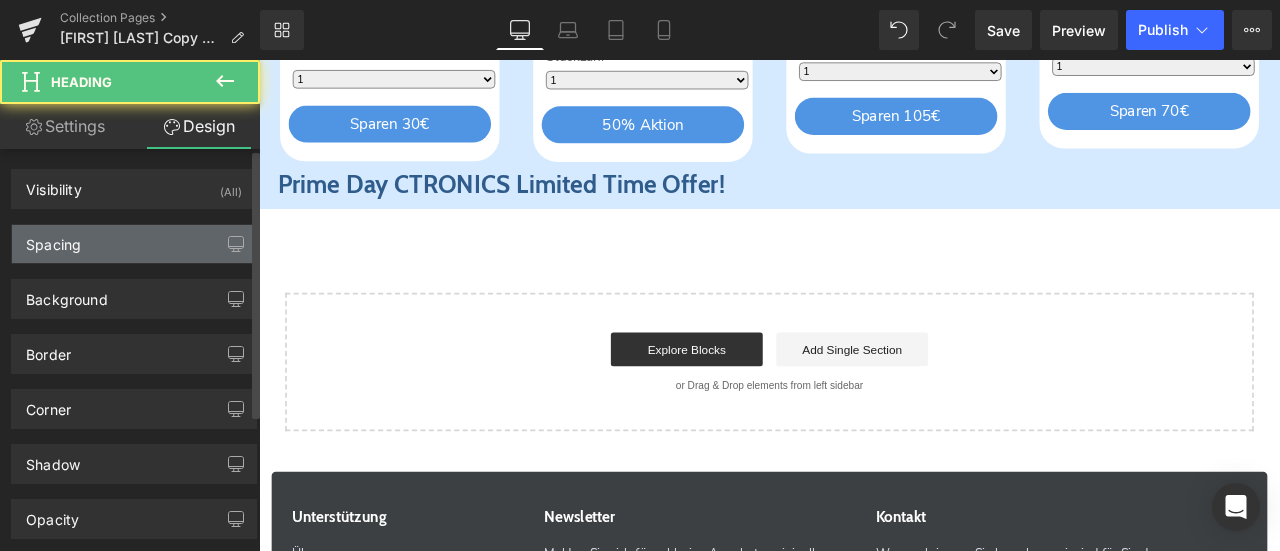 click on "Spacing" at bounding box center (134, 244) 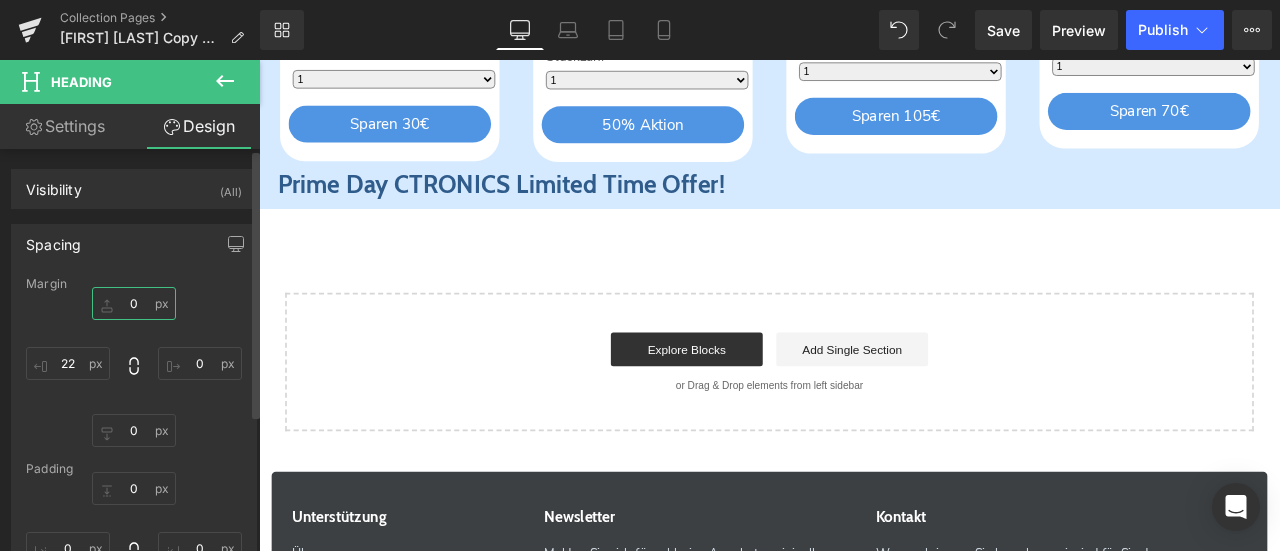 click on "0" at bounding box center [134, 303] 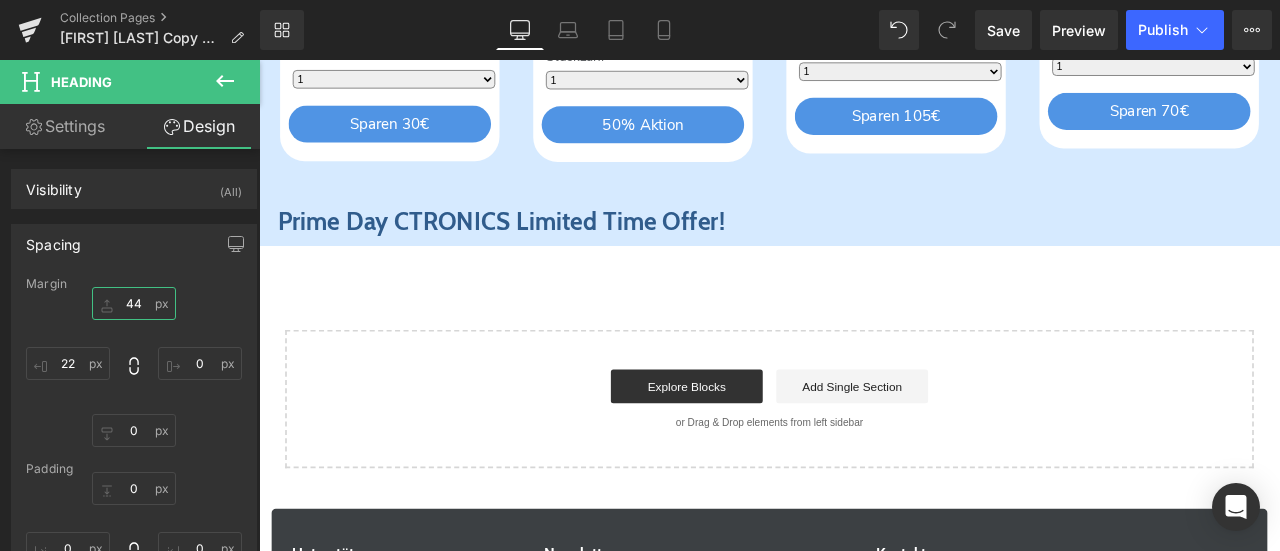 type on "44" 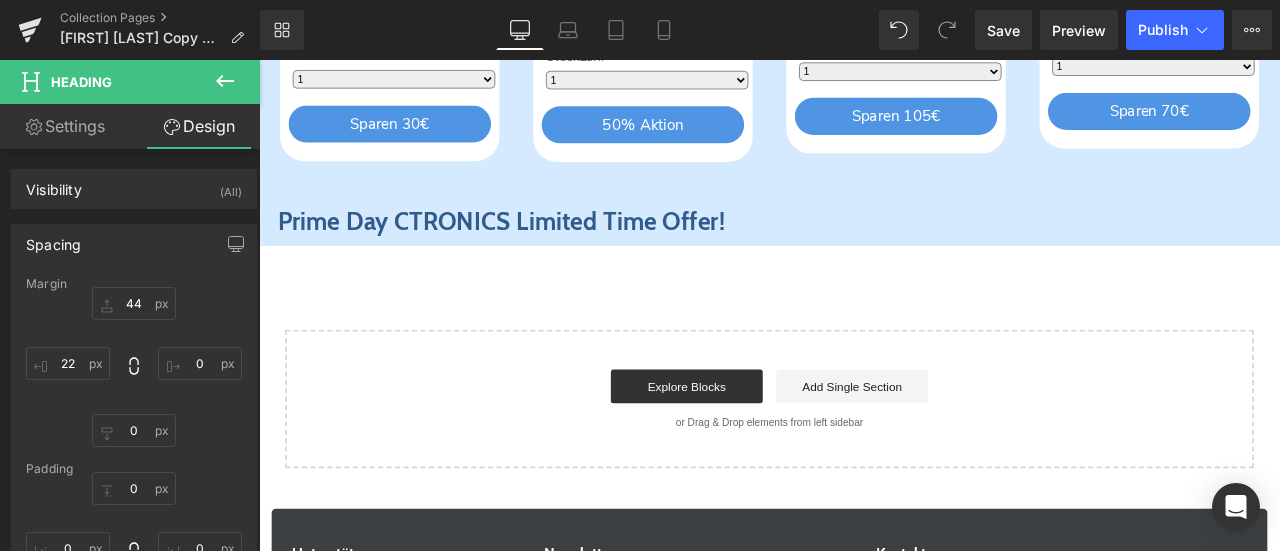 click 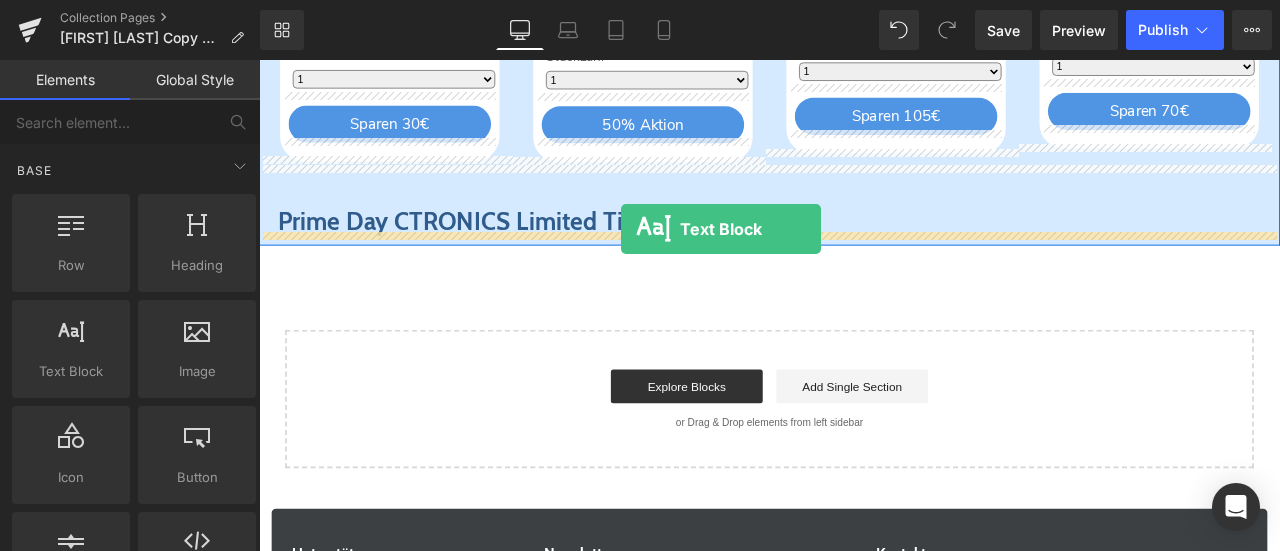 drag, startPoint x: 329, startPoint y: 413, endPoint x: 688, endPoint y: 260, distance: 390.2435 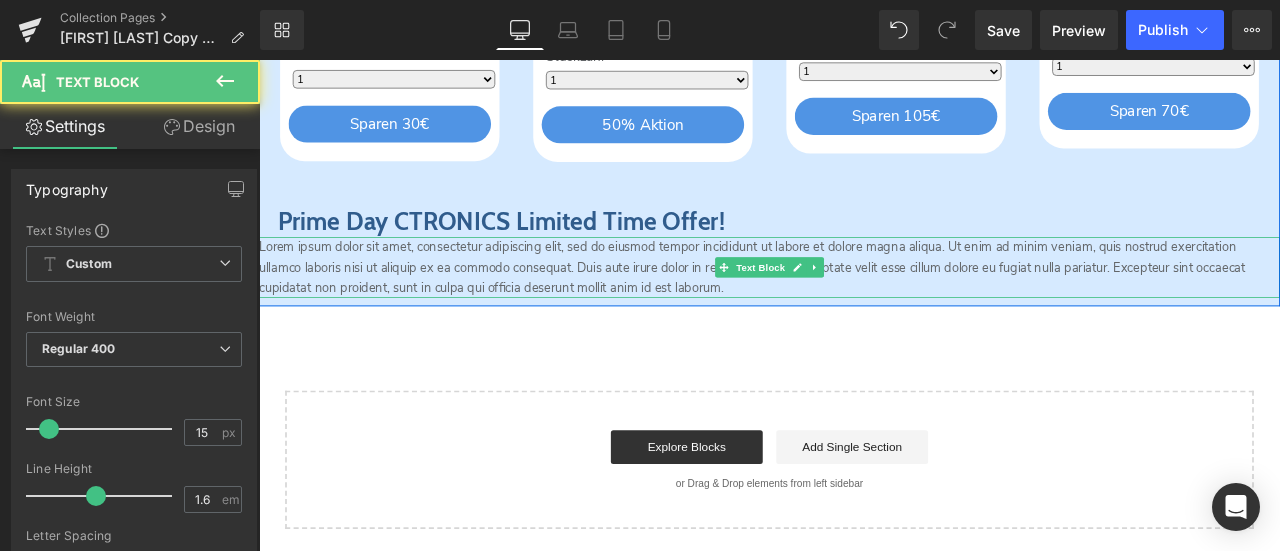click on "Lorem ipsum dolor sit amet, consectetur adipiscing elit, sed do eiusmod tempor incididunt ut labore et dolore magna aliqua. Ut enim ad minim veniam, quis nostrud exercitation ullamco laboris nisi ut aliquip ex ea commodo consequat. Duis aute irure dolor in reprehenderit in voluptate velit esse cillum dolore eu fugiat nulla pariatur. Excepteur sint occaecat cupidatat non proident, sunt in culpa qui officia deserunt mollit anim id est laborum." at bounding box center [864, 306] 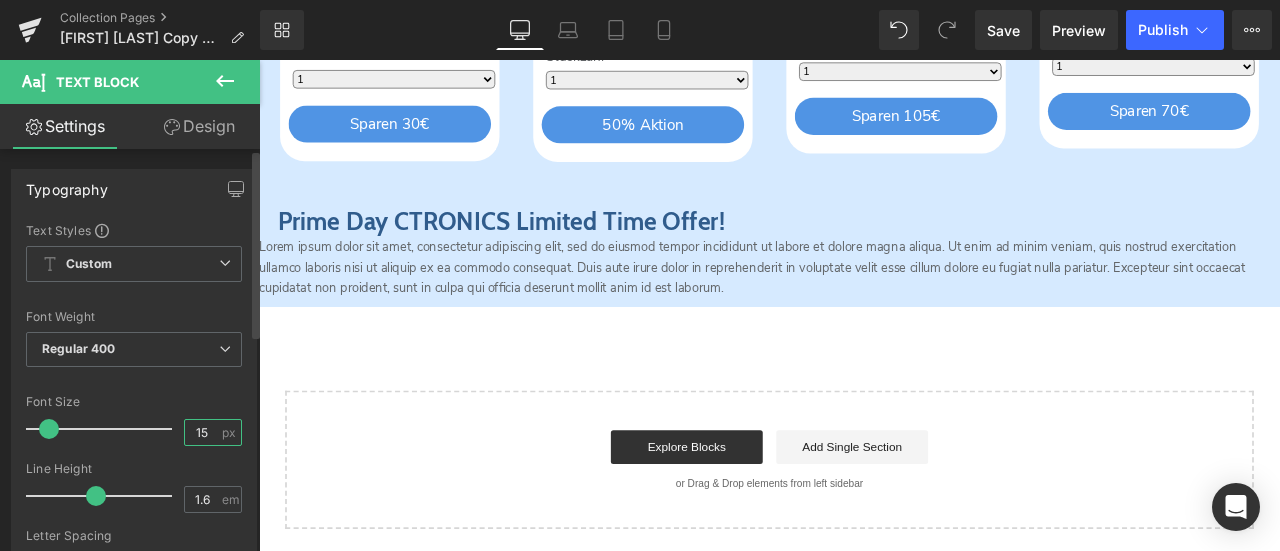 drag, startPoint x: 194, startPoint y: 431, endPoint x: 207, endPoint y: 434, distance: 13.341664 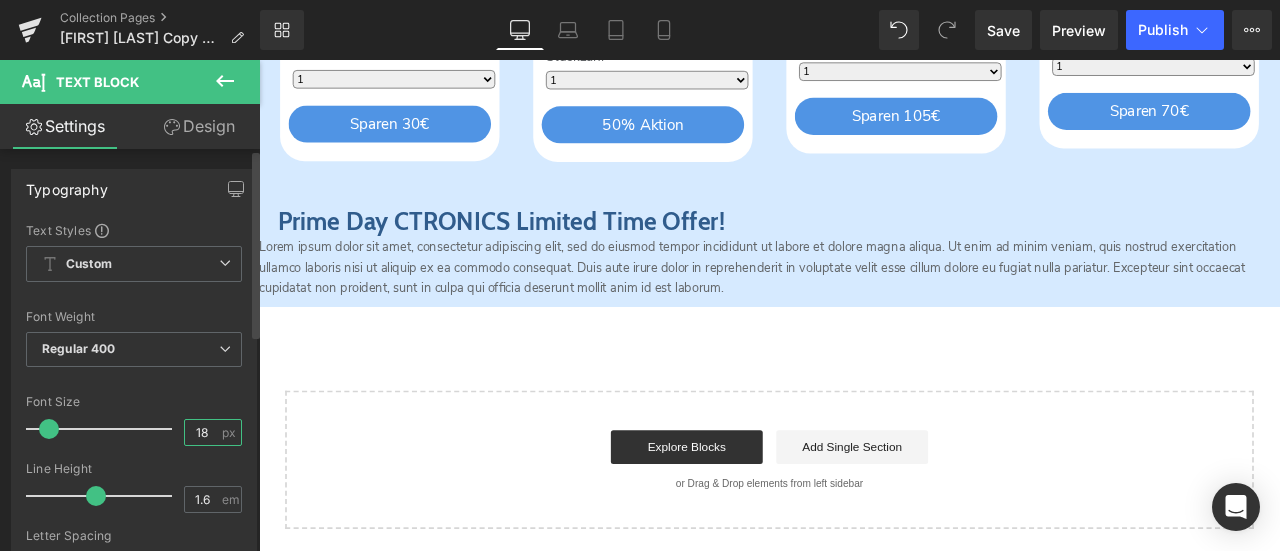 type on "18" 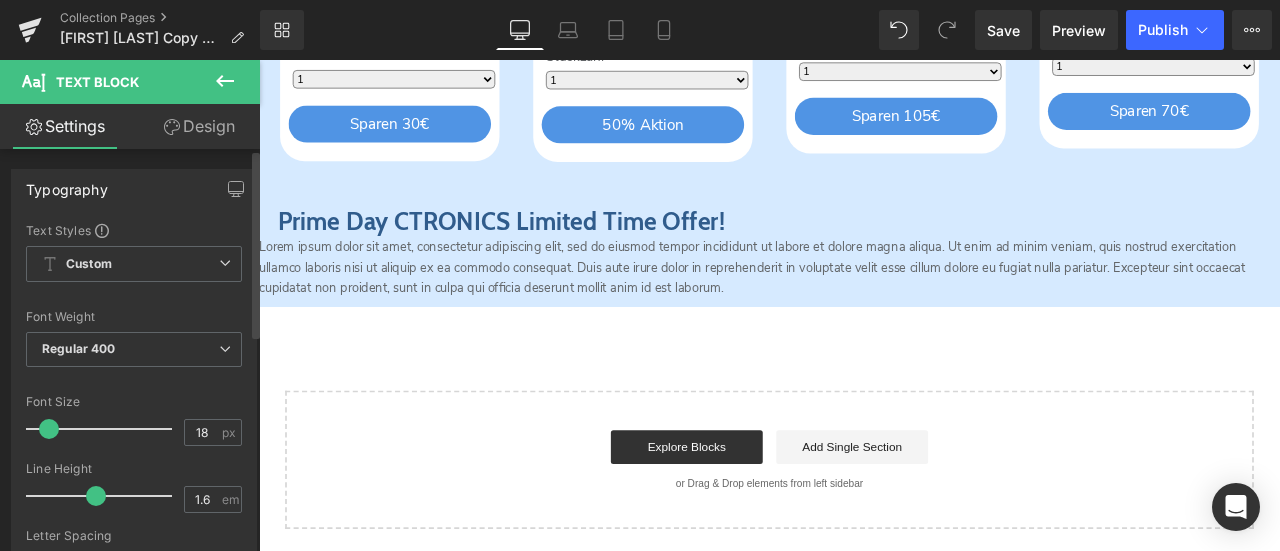 click on "Font Size" at bounding box center (134, 402) 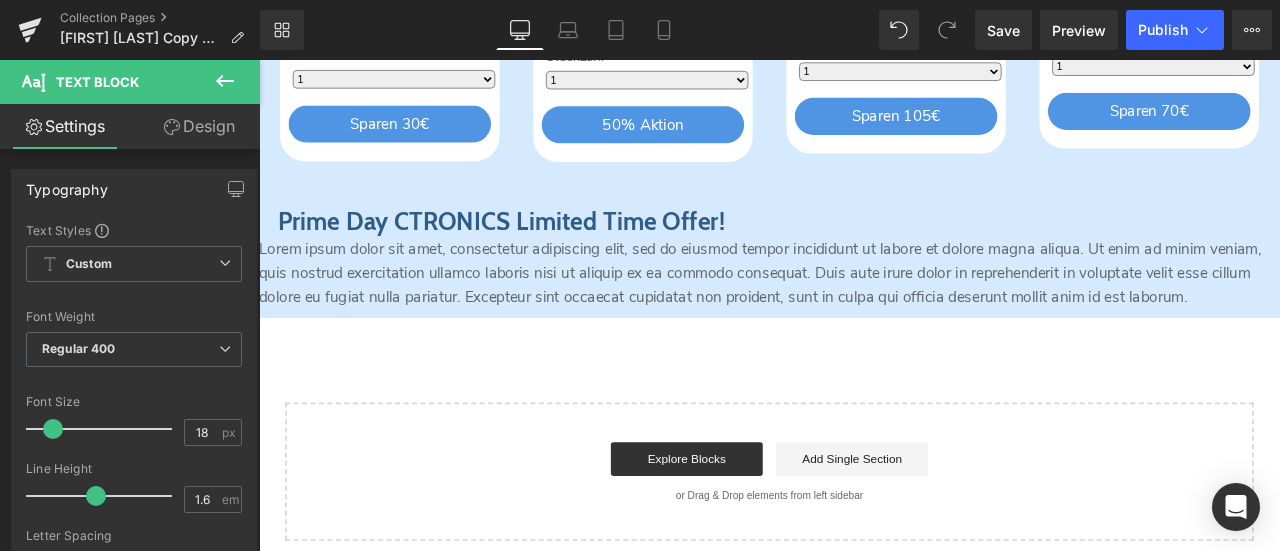 click on "Design" at bounding box center [199, 126] 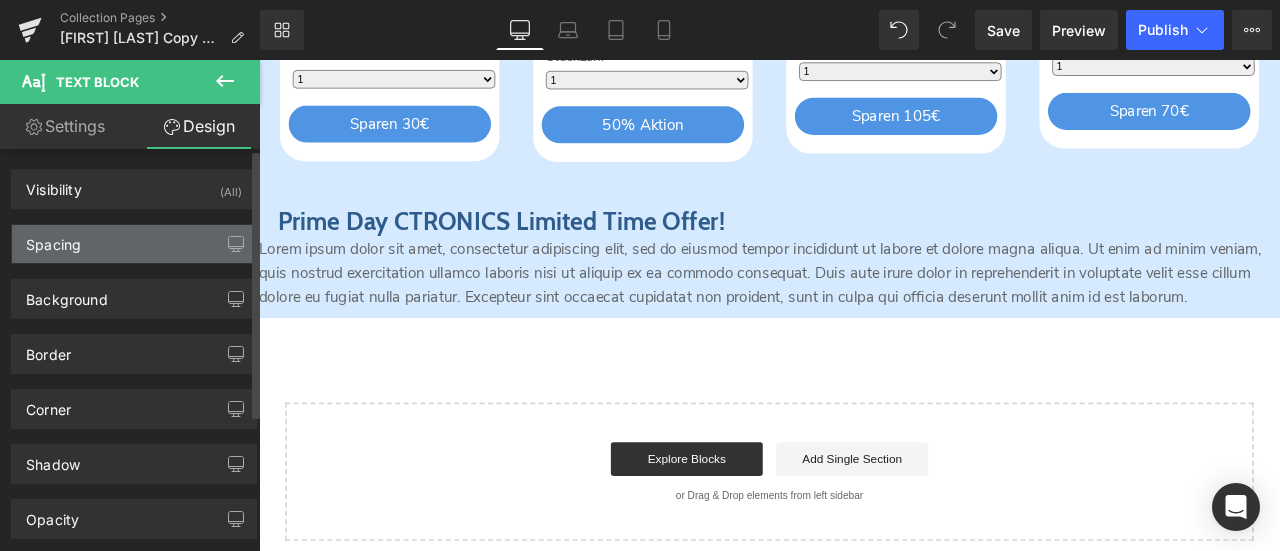 click on "Spacing" at bounding box center [134, 244] 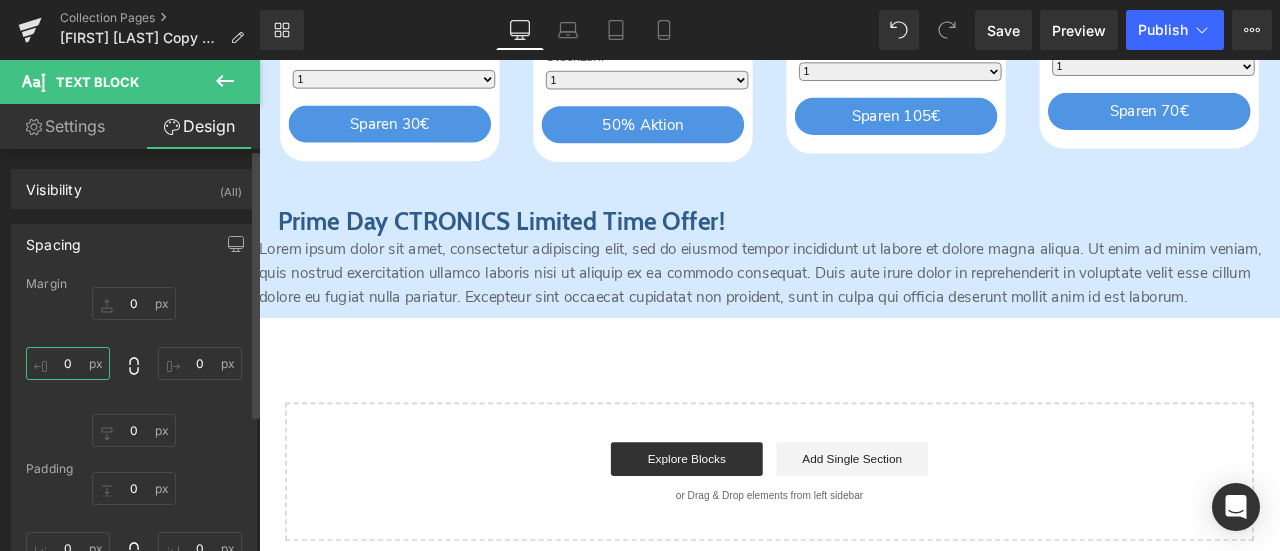 click on "0" at bounding box center (68, 363) 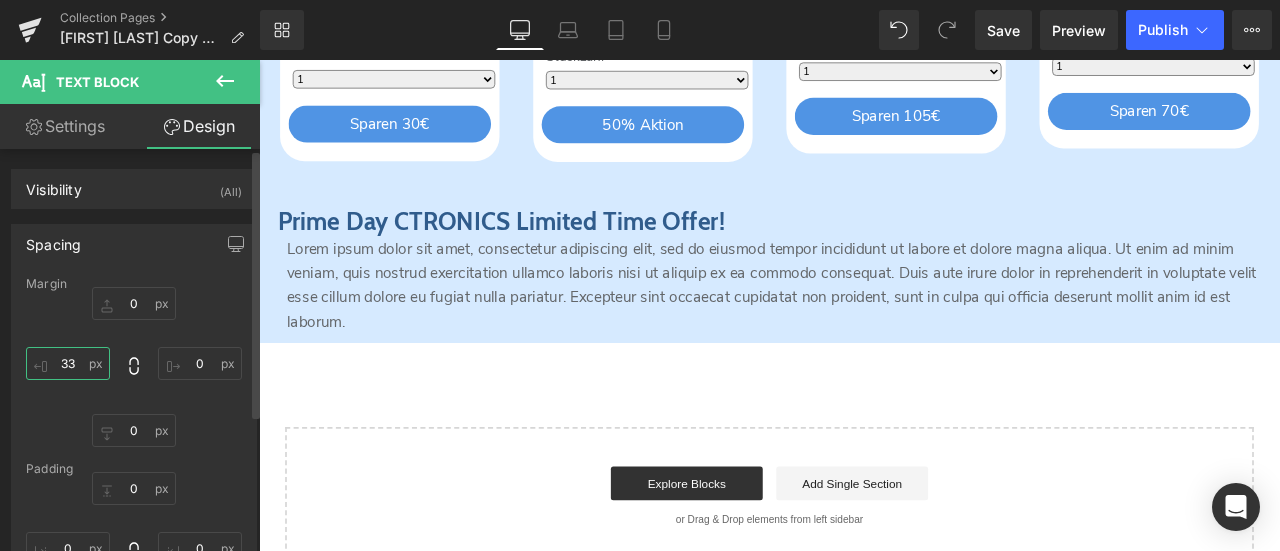 drag, startPoint x: 74, startPoint y: 361, endPoint x: 46, endPoint y: 364, distance: 28.160255 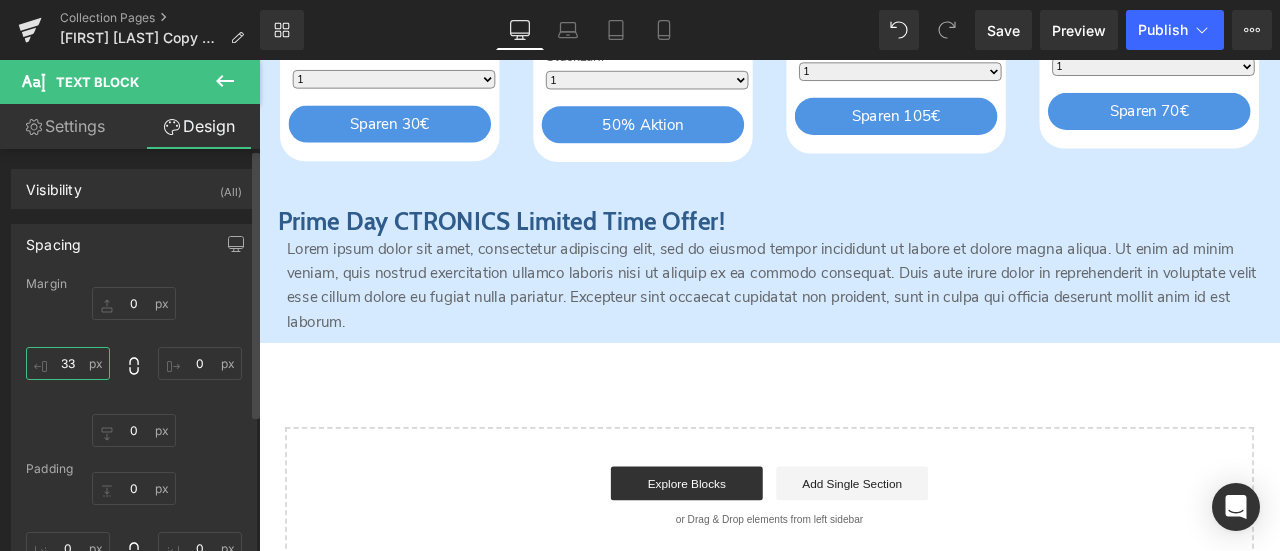 click on "33" at bounding box center [68, 363] 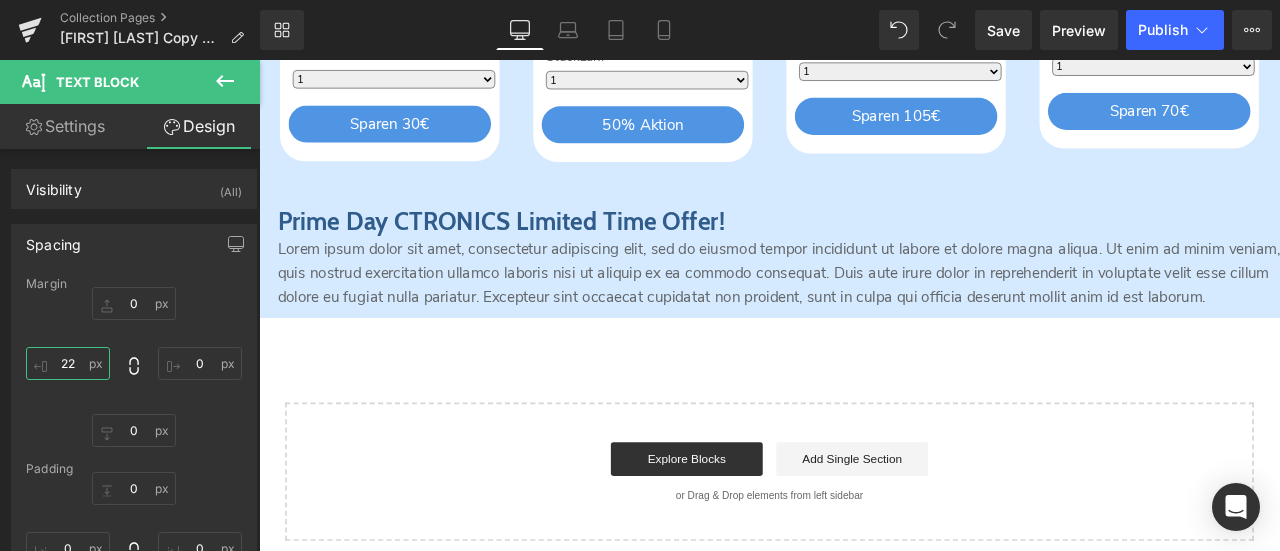 type on "22" 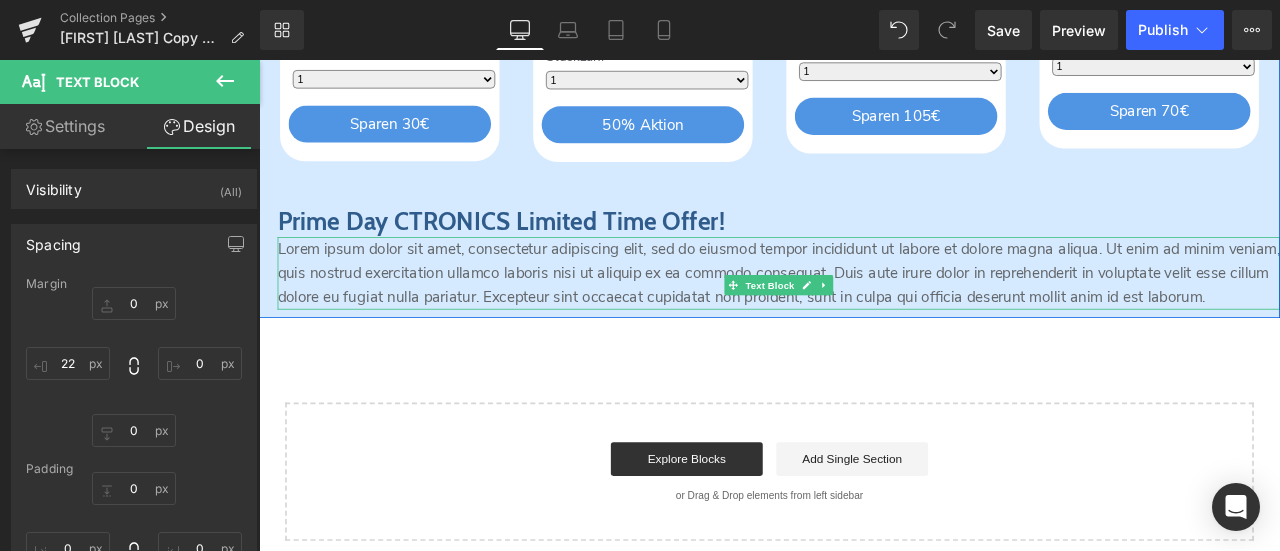 click on "Lorem ipsum dolor sit amet, consectetur adipiscing elit, sed do eiusmod tempor incididunt ut labore et dolore magna aliqua. Ut enim ad minim veniam, quis nostrud exercitation ullamco laboris nisi ut aliquip ex ea commodo consequat. Duis aute irure dolor in reprehenderit in voluptate velit esse cillum dolore eu fugiat nulla pariatur. Excepteur sint occaecat cupidatat non proident, sunt in culpa qui officia deserunt mollit anim id est laborum." at bounding box center (875, 313) 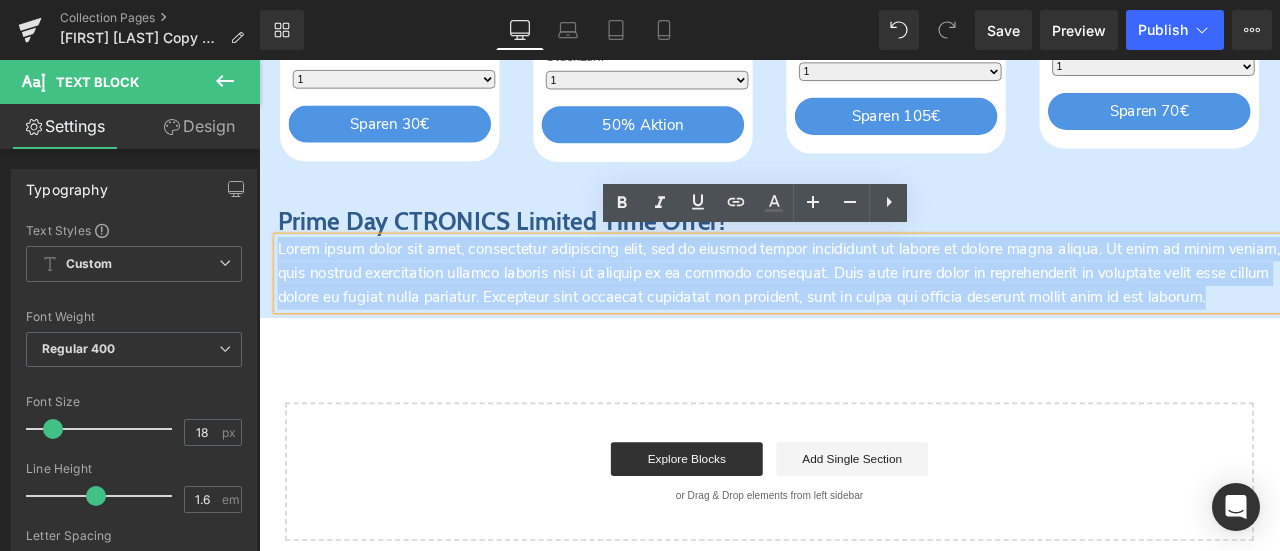 drag, startPoint x: 601, startPoint y: 372, endPoint x: 273, endPoint y: 280, distance: 340.65817 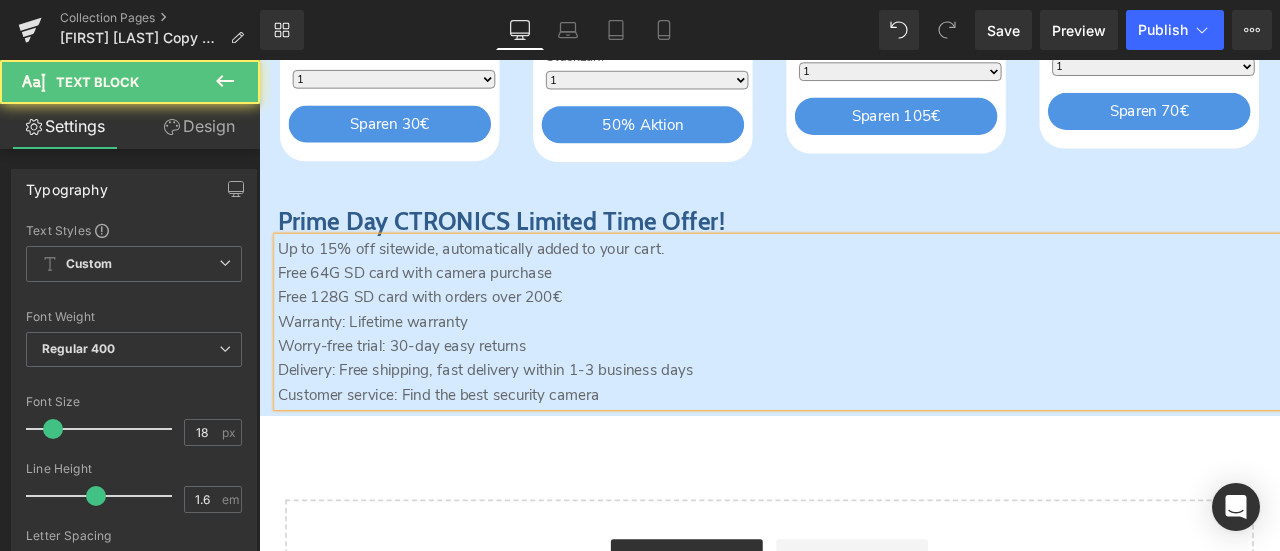 click on "Free 128G SD card with orders over 200€" at bounding box center [875, 341] 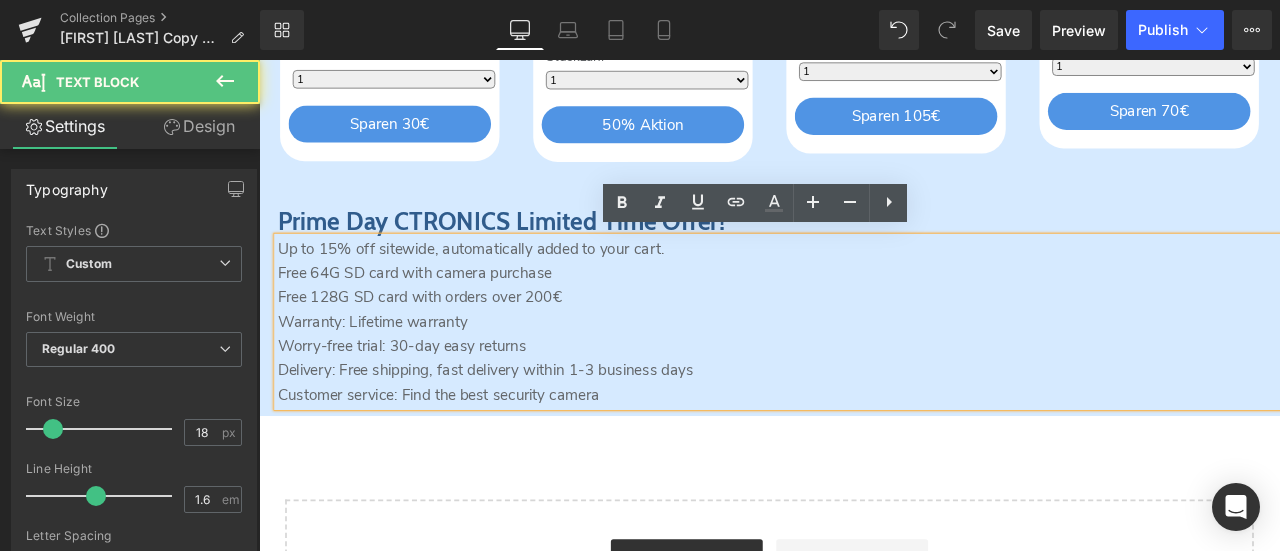 click on "Up to 15% off sitewide, automatically added to your cart." at bounding box center (875, 284) 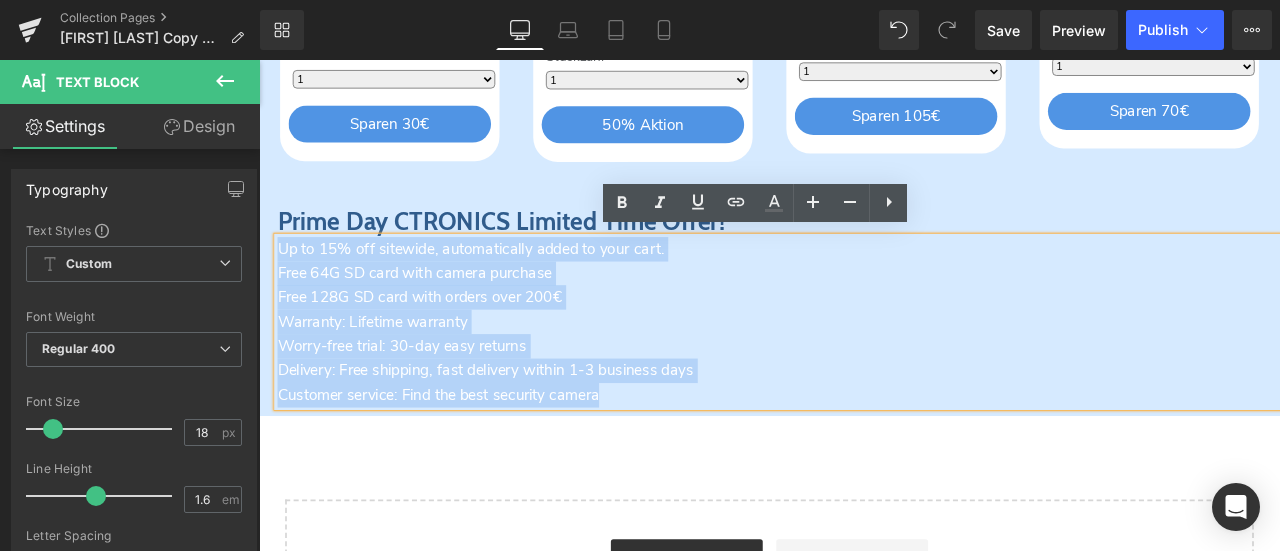 drag, startPoint x: 603, startPoint y: 433, endPoint x: 979, endPoint y: 259, distance: 414.30905 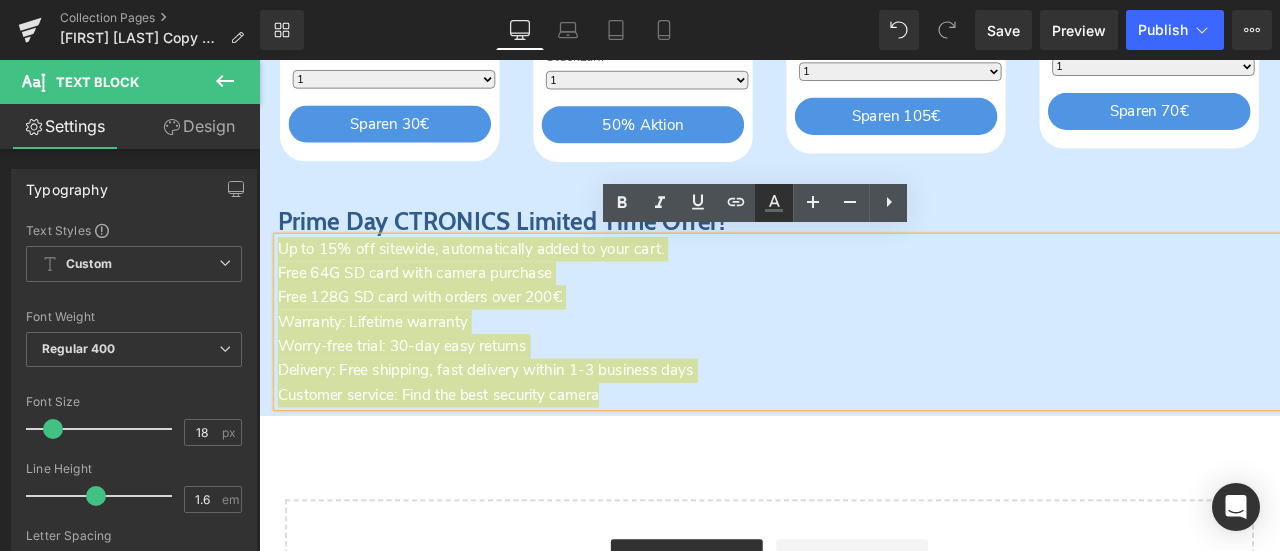 click 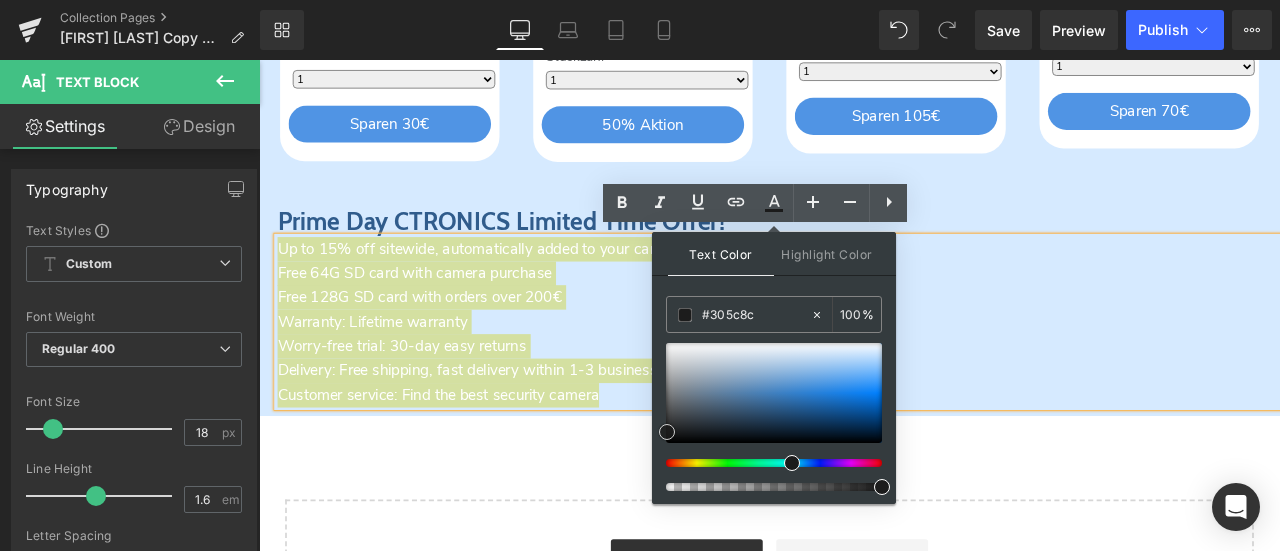 drag, startPoint x: 677, startPoint y: 429, endPoint x: 666, endPoint y: 431, distance: 11.18034 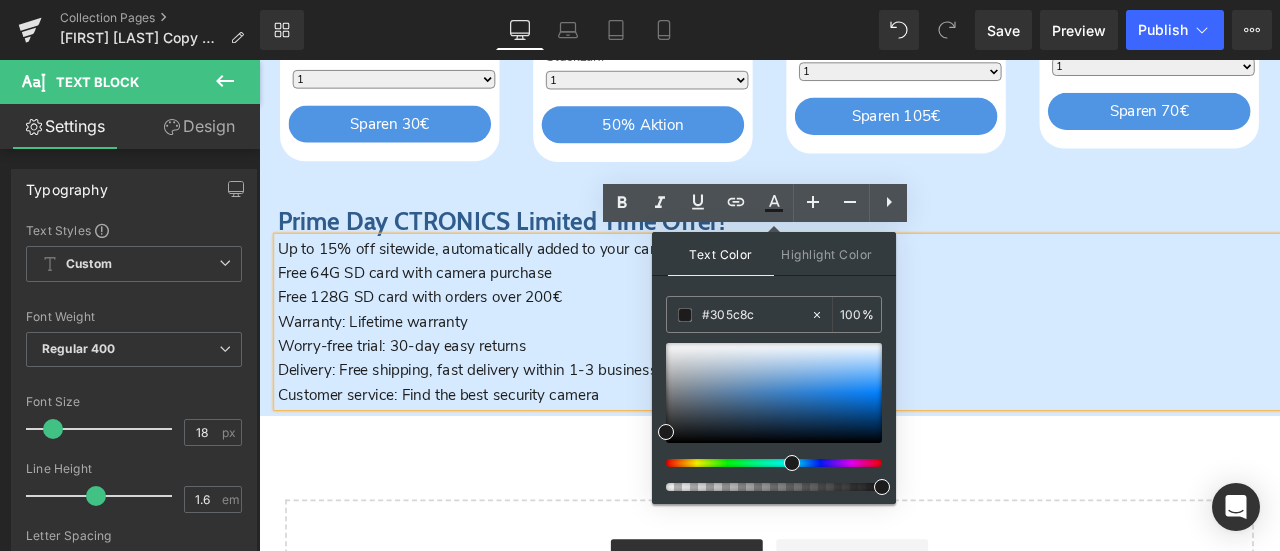 click on "Image         Prime Day CTRONICS Heading         Row         30X Optischer Zoom Heading
Sparen
27
%
(P) Image
CTPT-295C-B
(P) SKU
30X Optischer Zoom
5MP FULL HD-Auflösung
150m Nachtsichtweite
Text Block
€189.99
€259.99
(P) Price Menge Schwarz 1 2" at bounding box center (864, -821) 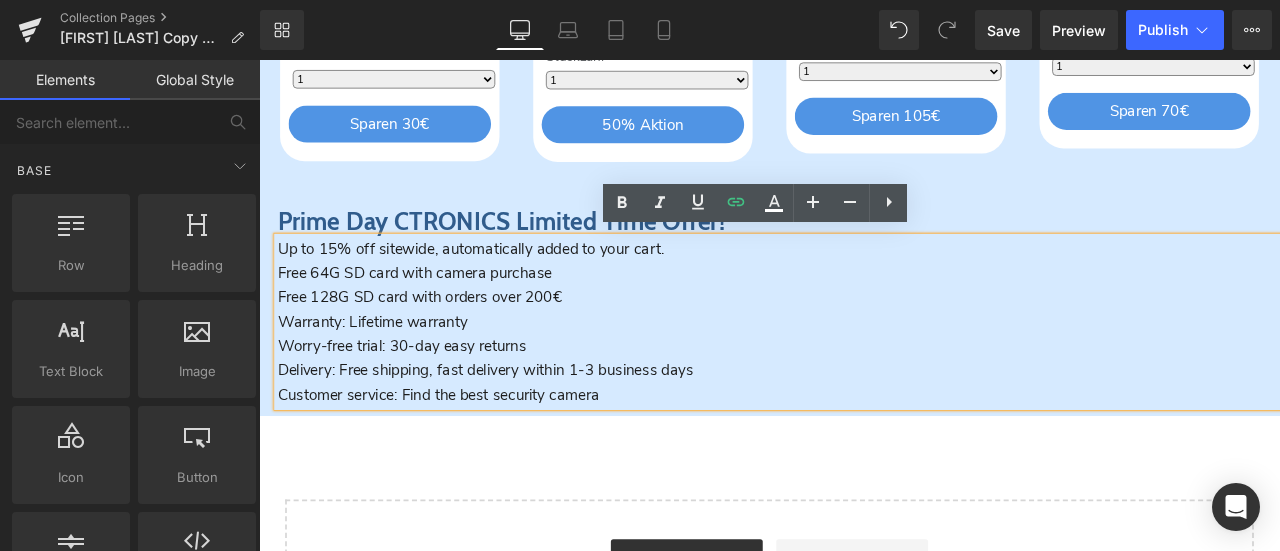 click on "Free 64G SD card with camera purchase" at bounding box center (443, 313) 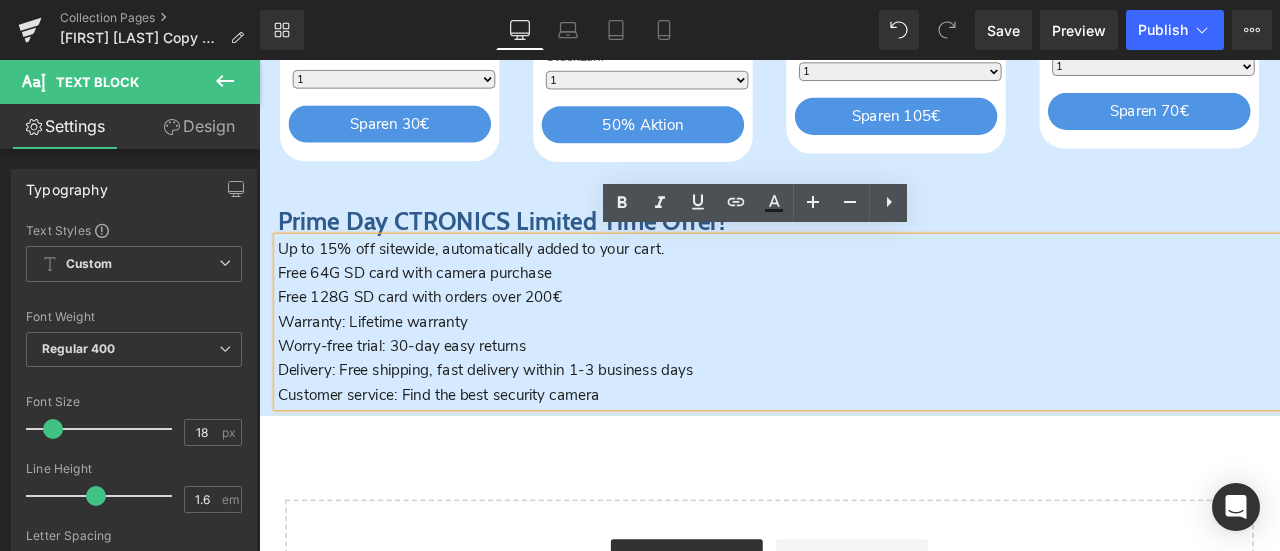 click on "Free 64G SD card with camera purchase" at bounding box center (875, 313) 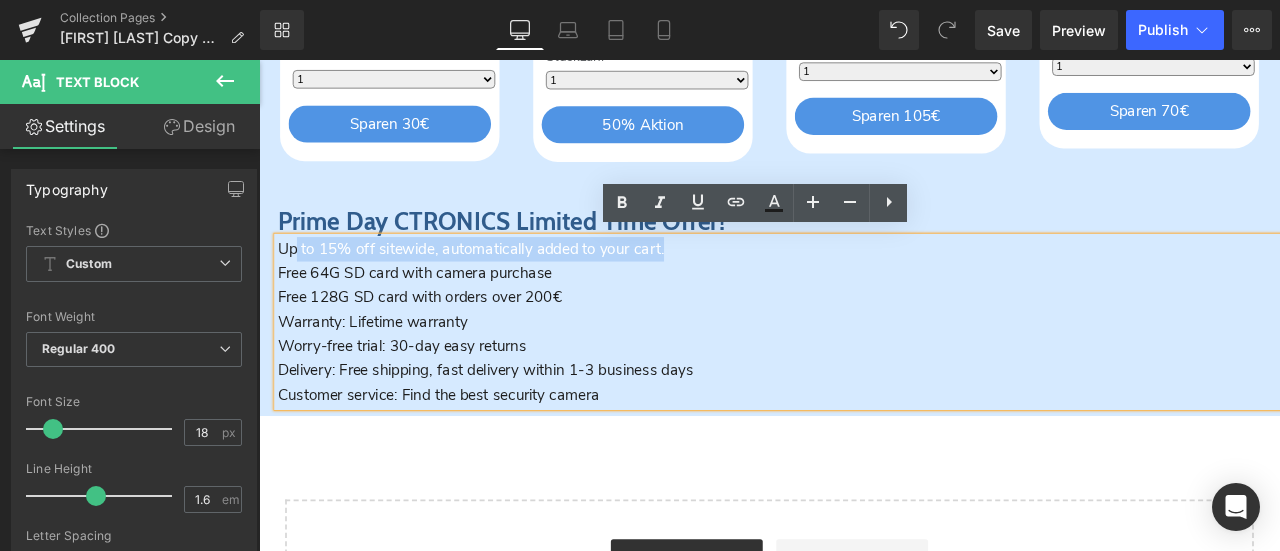 drag, startPoint x: 800, startPoint y: 281, endPoint x: 299, endPoint y: 277, distance: 501.01596 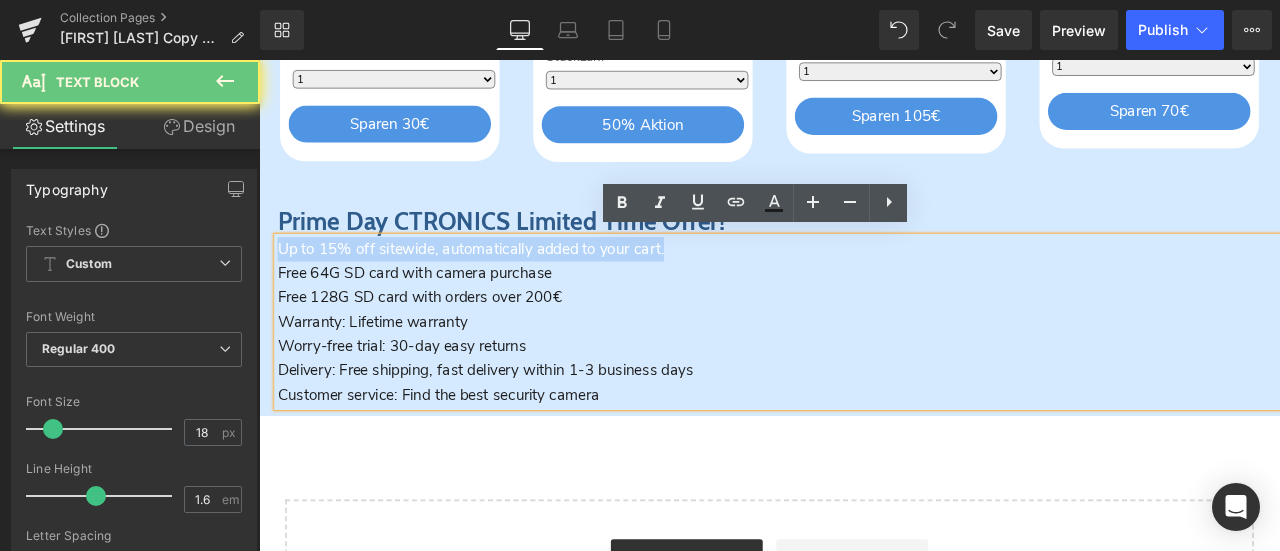 drag, startPoint x: 273, startPoint y: 277, endPoint x: 810, endPoint y: 286, distance: 537.07544 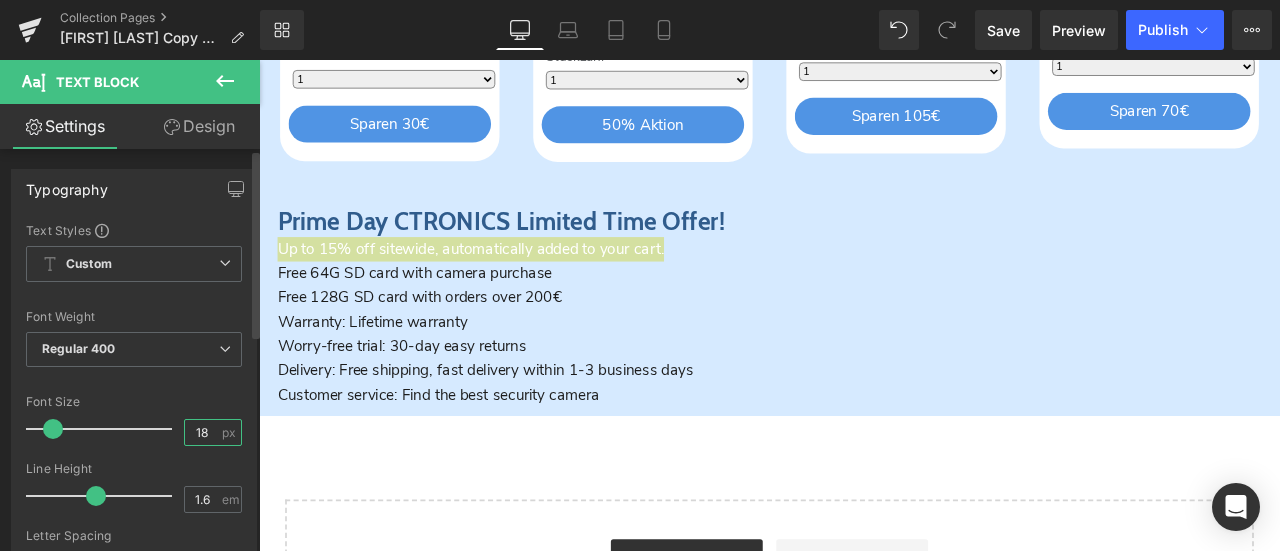 click on "18" at bounding box center (202, 432) 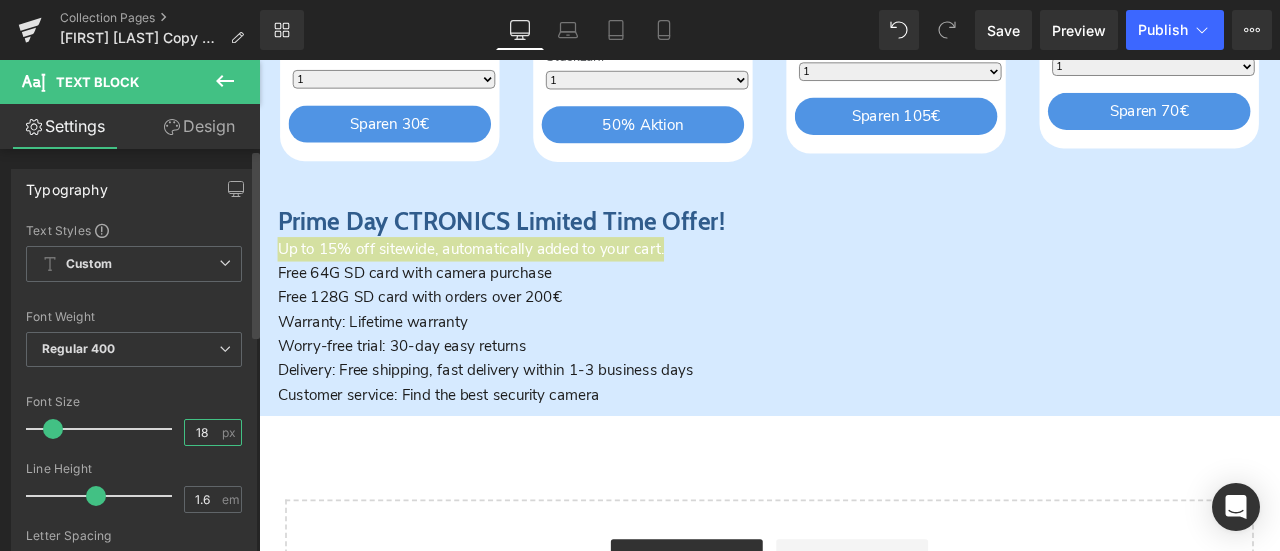 click on "18" at bounding box center (202, 432) 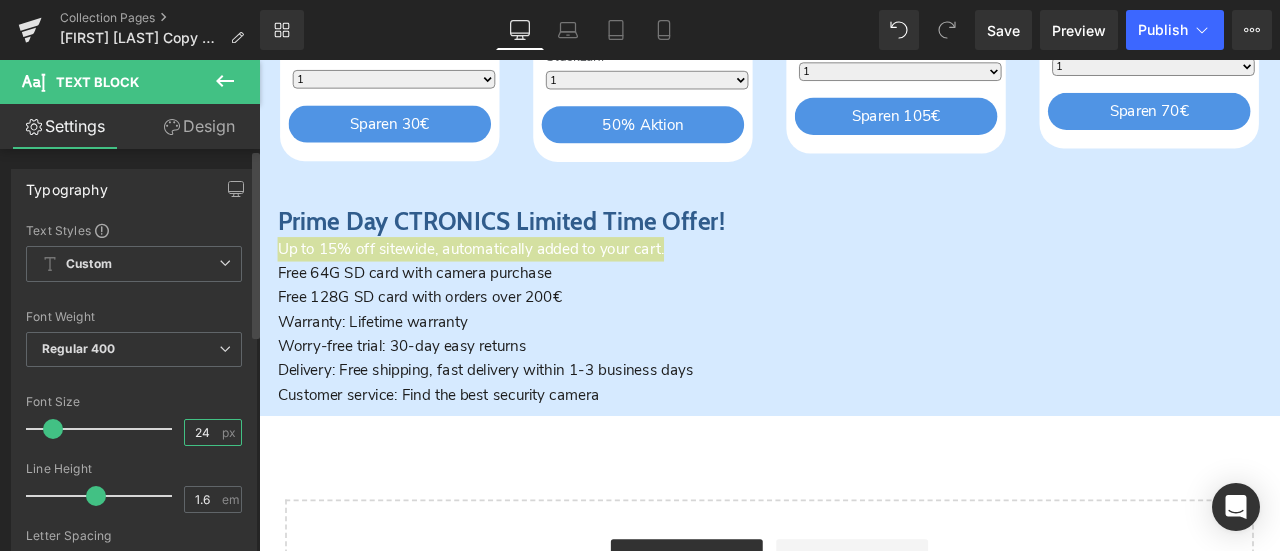 type on "24" 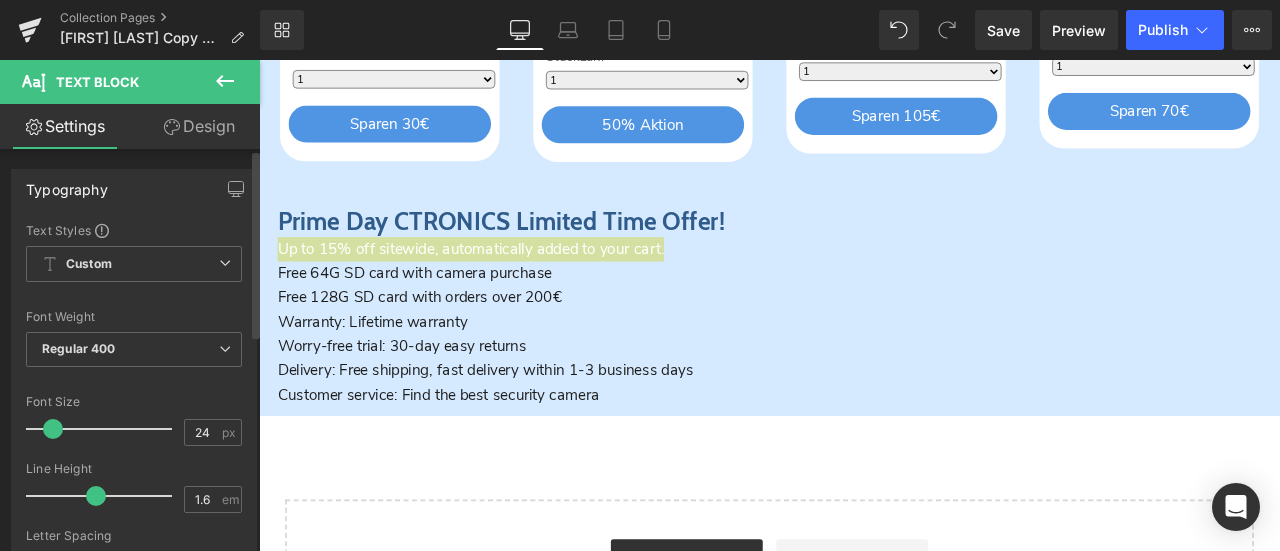click on "Font Size" at bounding box center [134, 402] 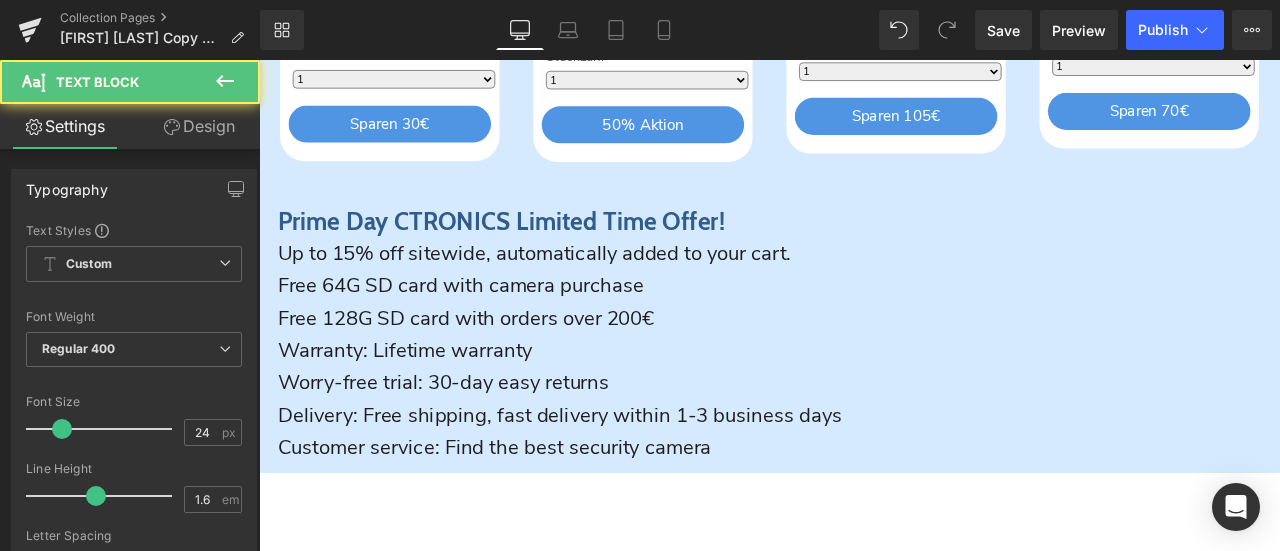 click on "Worry-free trial: 30-day easy returns" at bounding box center (875, 442) 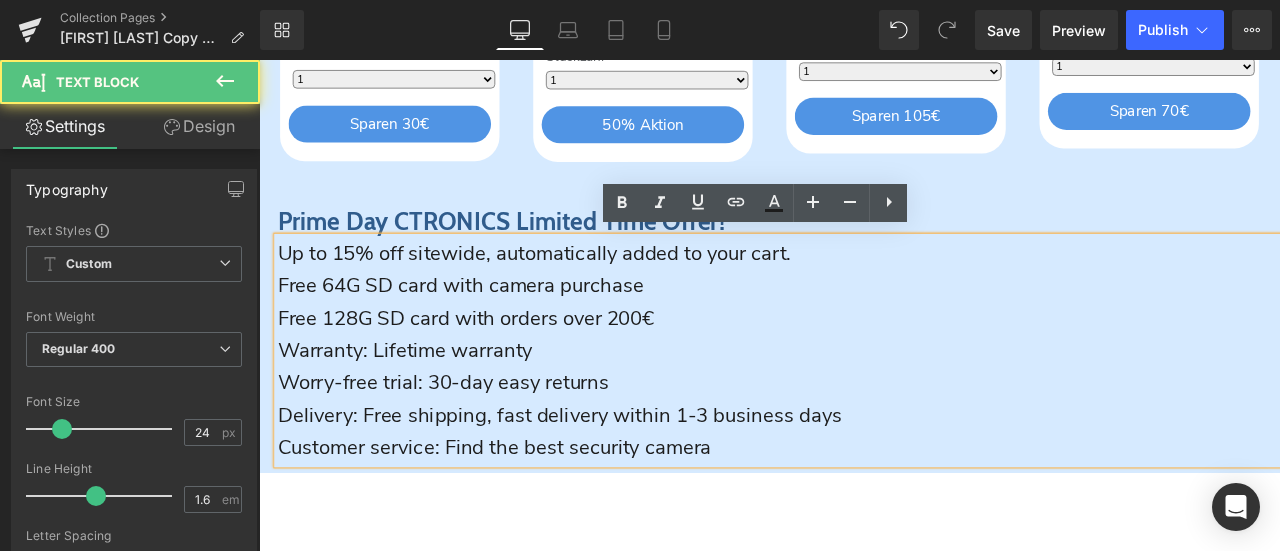 click on "Free 64G SD card with camera purchase" at bounding box center [875, 327] 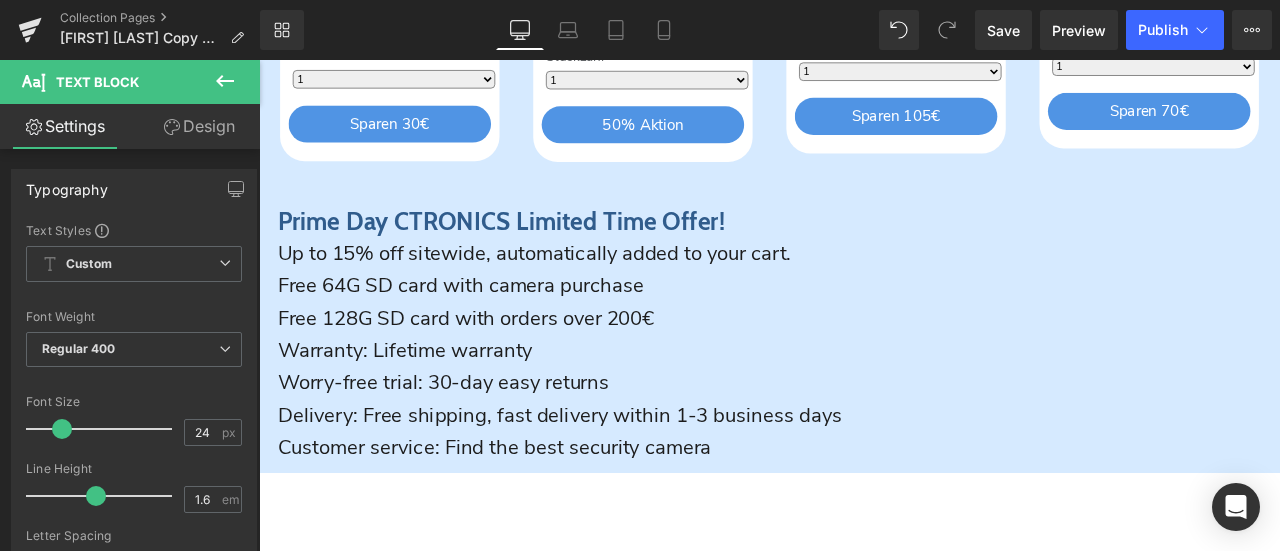 click 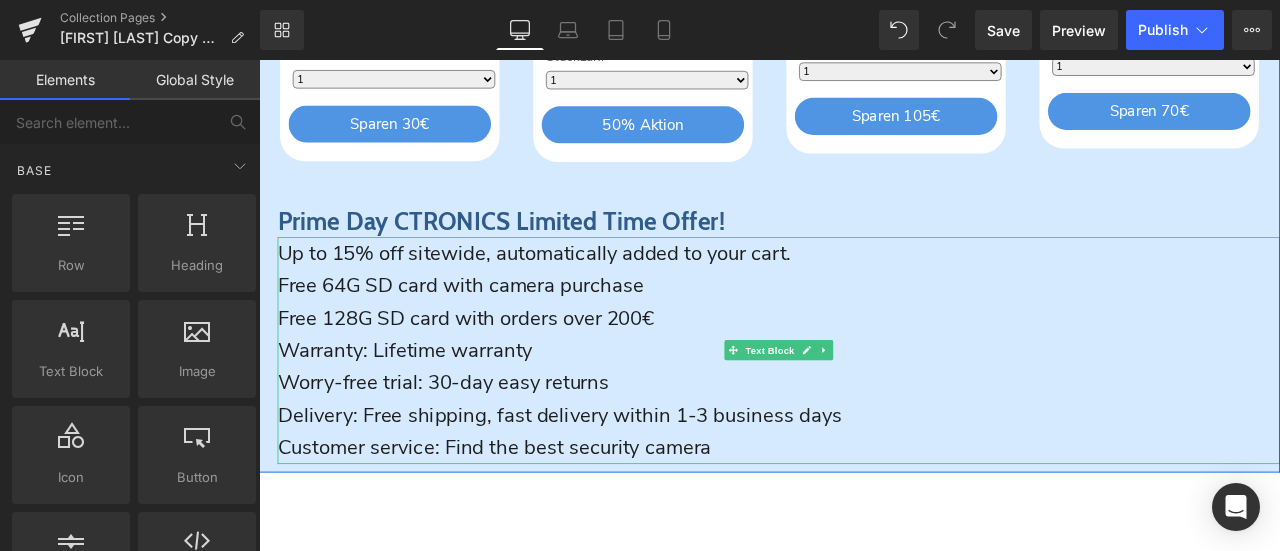 click on "Free 128G SD card with orders over 200€" at bounding box center (875, 366) 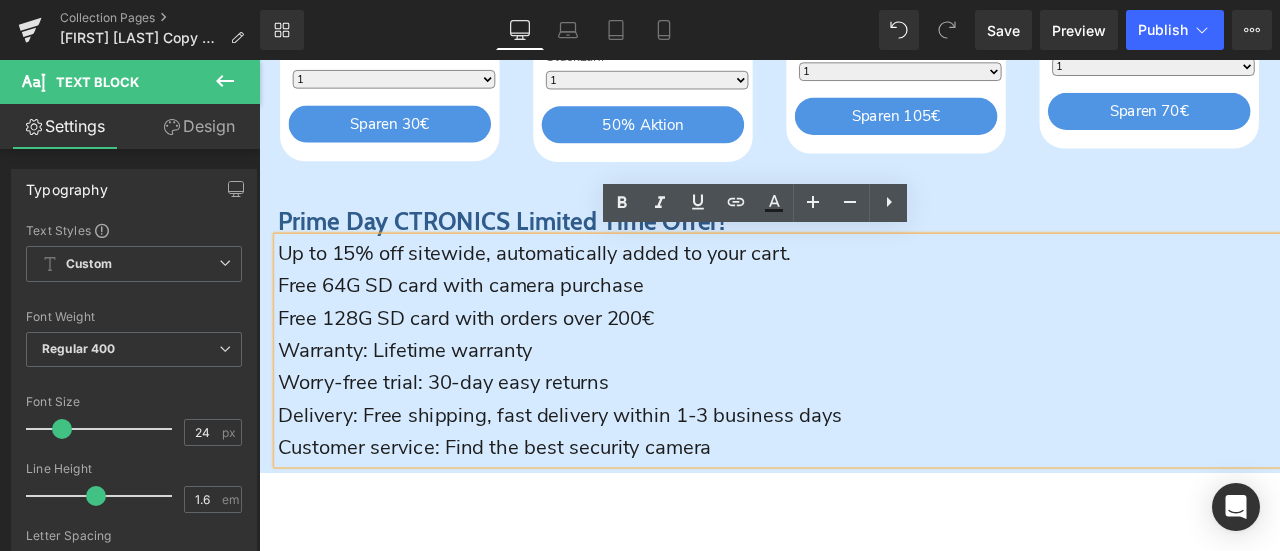 click on "Warranty: Lifetime warranty" at bounding box center [875, 404] 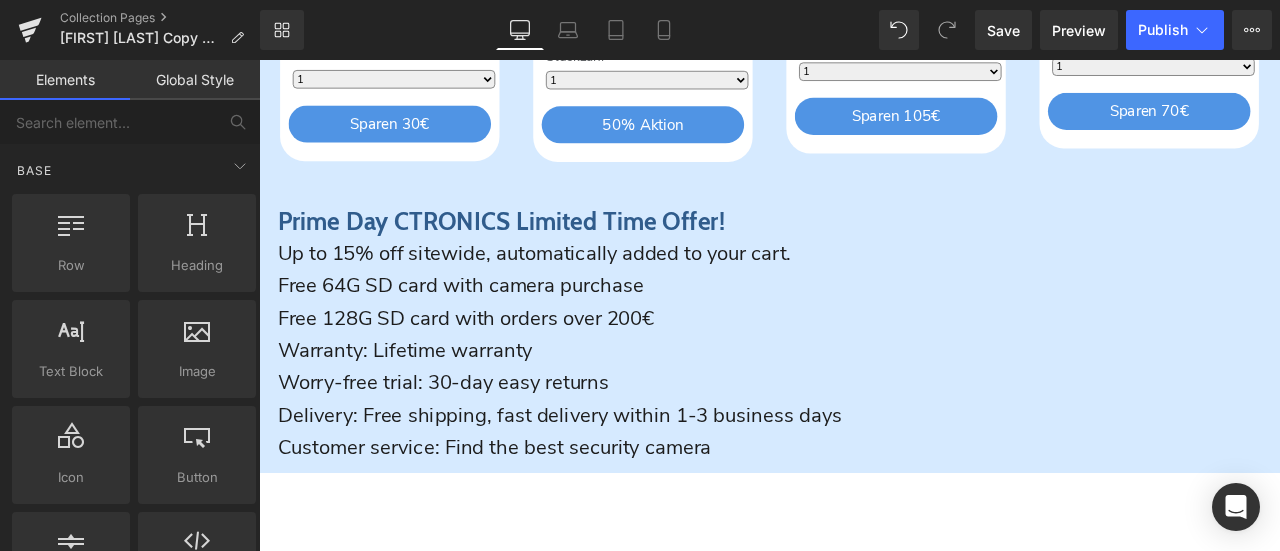 click on "Image         Prime Day CTRONICS Heading         Row         30X Optischer Zoom Heading
Sparen
27
%
(P) Image
CTPT-295C-B
(P) SKU
30X Optischer Zoom
5MP FULL HD-Auflösung
150m Nachtsichtweite
Text Block
€189.99
€259.99
(P) Price Menge Schwarz 1 2" at bounding box center [864, -787] 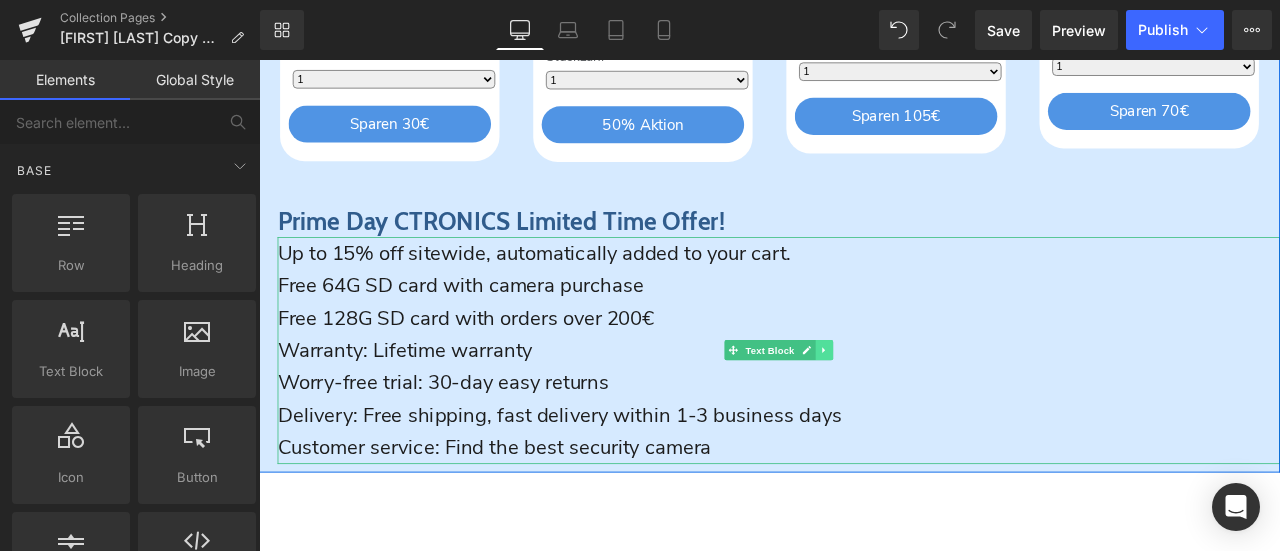 click 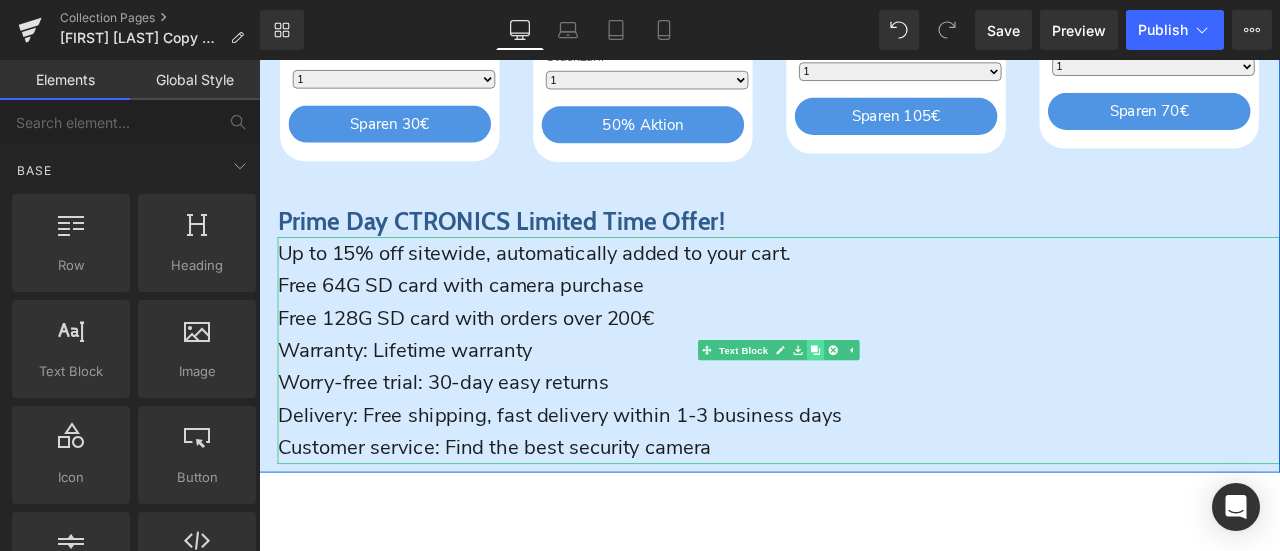 click 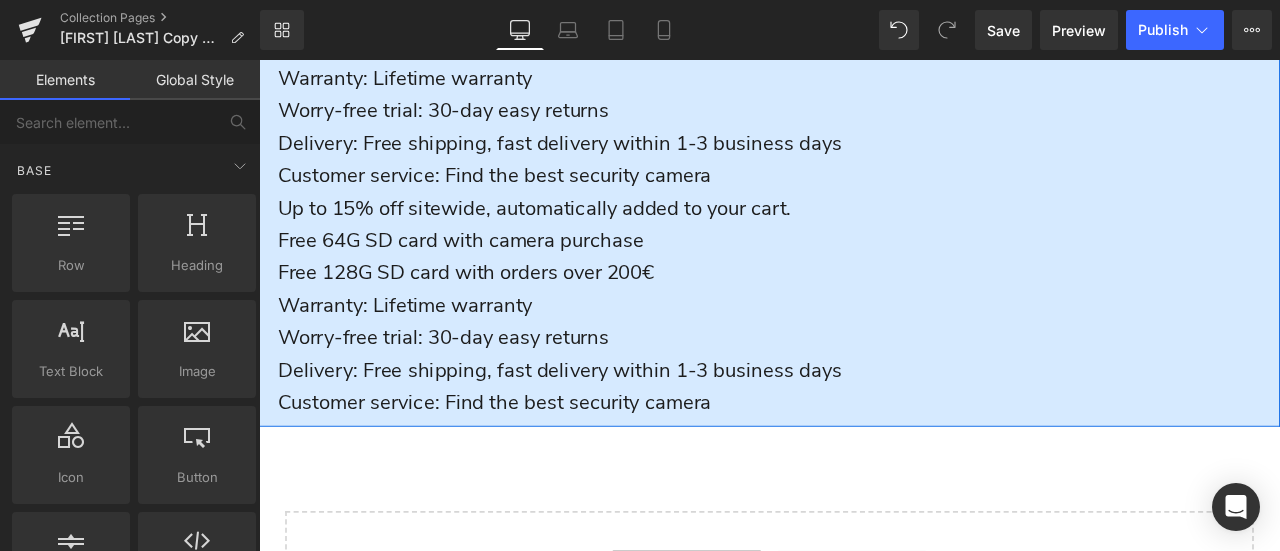 scroll, scrollTop: 2892, scrollLeft: 0, axis: vertical 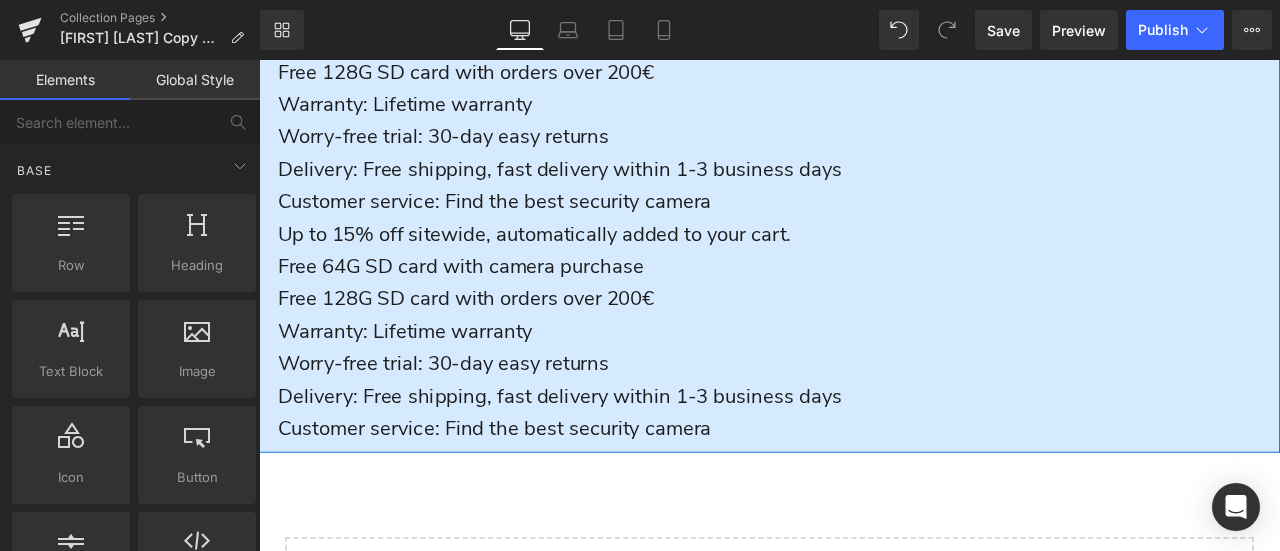 click on "Warranty: Lifetime warranty" at bounding box center [875, 381] 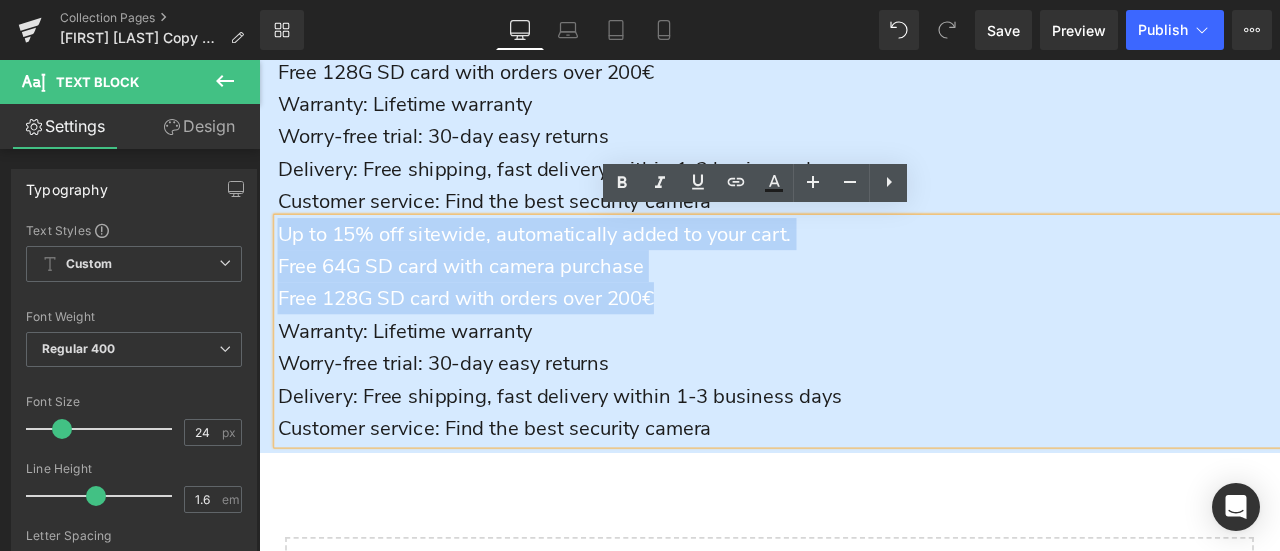drag, startPoint x: 757, startPoint y: 338, endPoint x: 213, endPoint y: 253, distance: 550.6006 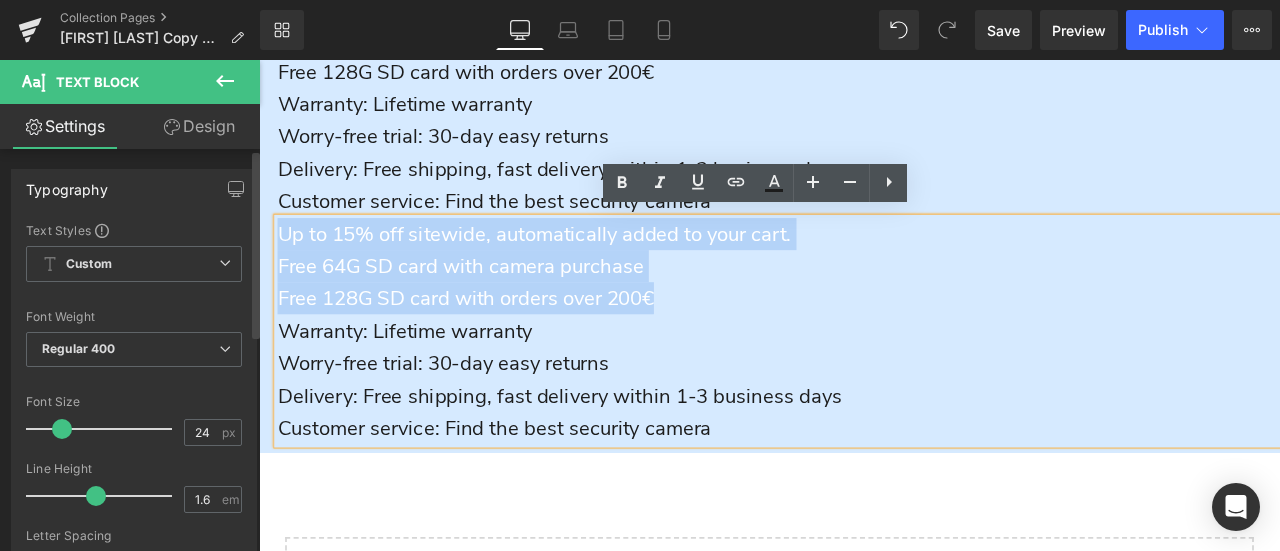 type 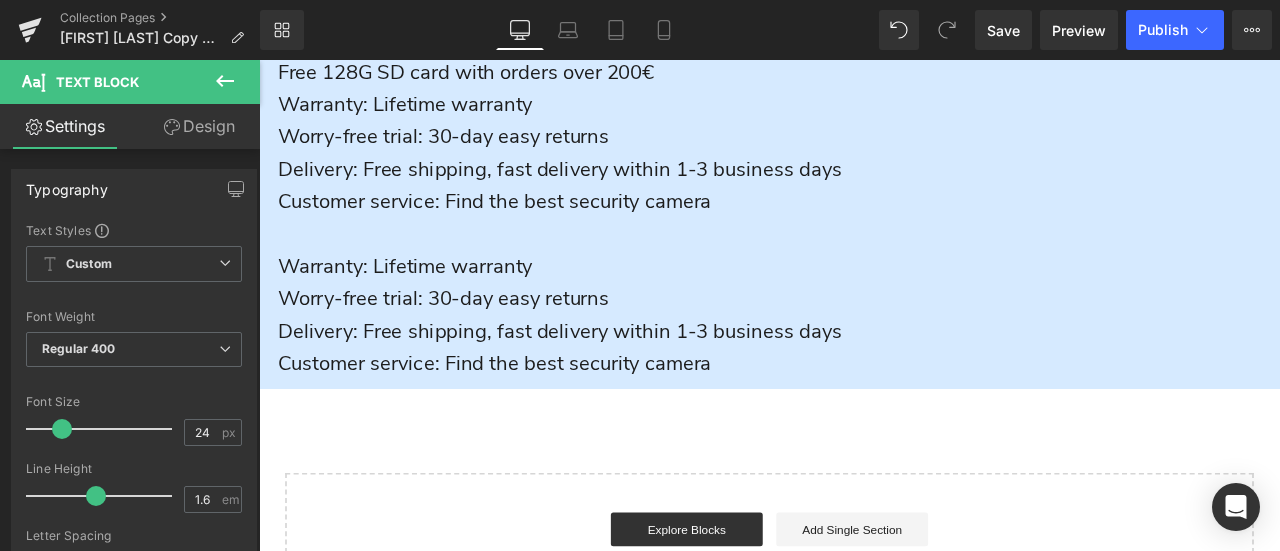 click on "Image         Prime Day CTRONICS Heading         Row         30X Optischer Zoom Heading
Sparen
27
%
(P) Image
CTPT-295C-B
(P) SKU
30X Optischer Zoom
5MP FULL HD-Auflösung
150m Nachtsichtweite
Text Block
€189.99
€259.99
(P) Price Menge Schwarz 1 2" at bounding box center (864, -983) 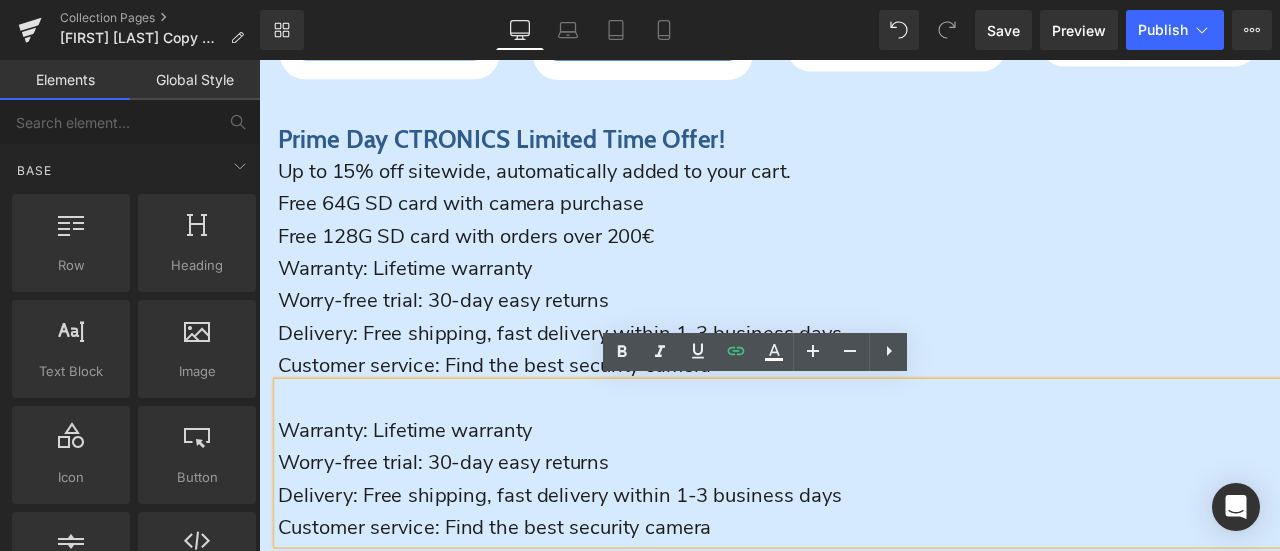 scroll, scrollTop: 2692, scrollLeft: 0, axis: vertical 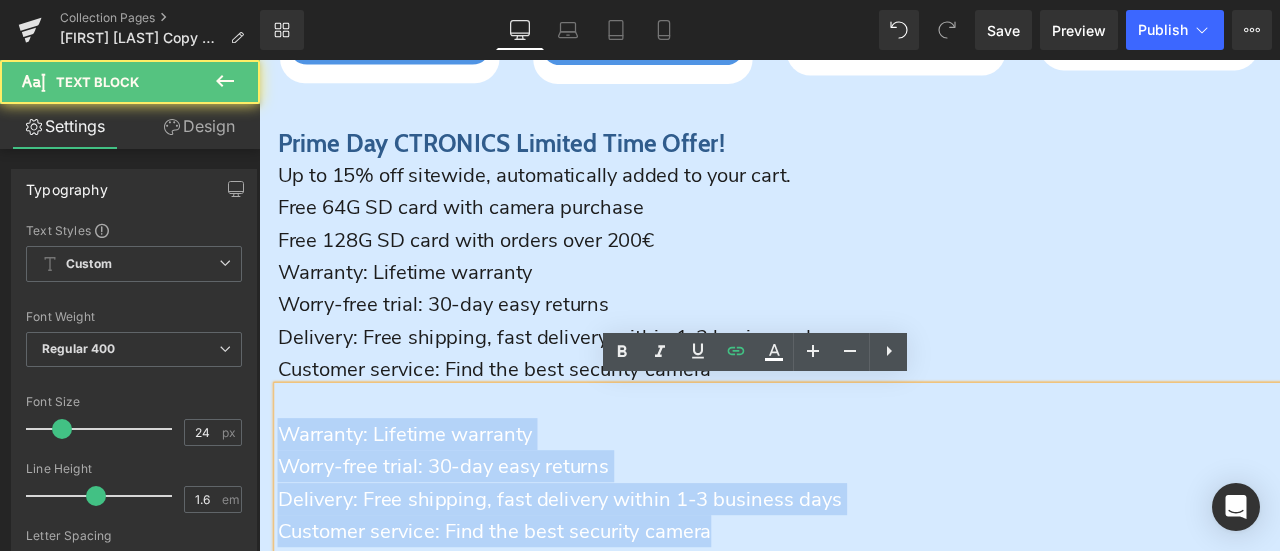 drag, startPoint x: 776, startPoint y: 559, endPoint x: 896, endPoint y: 601, distance: 127.13772 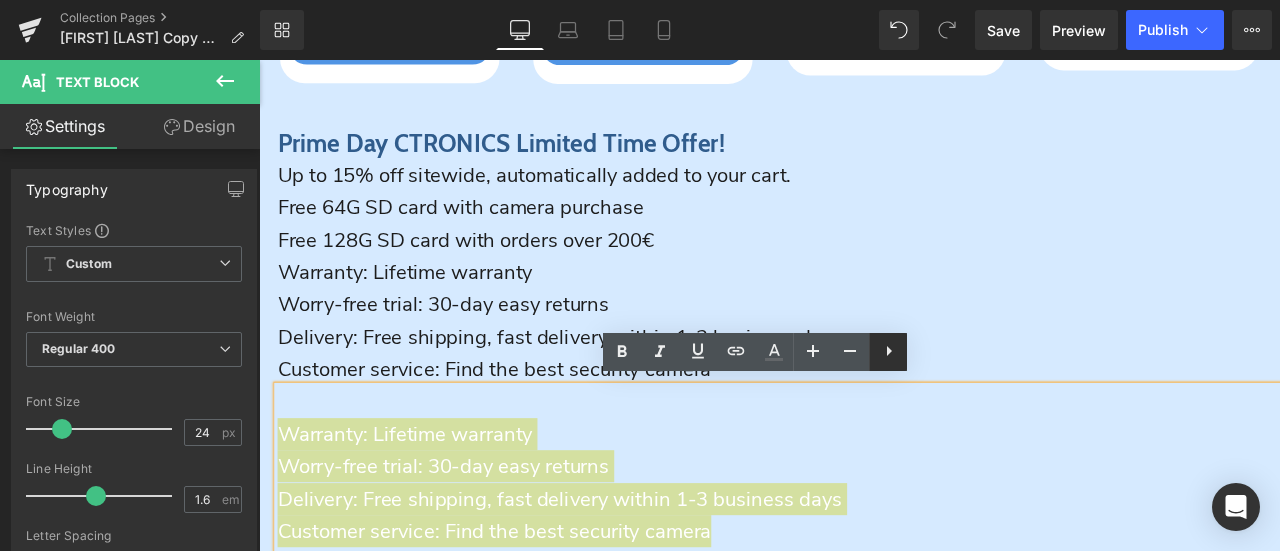 click 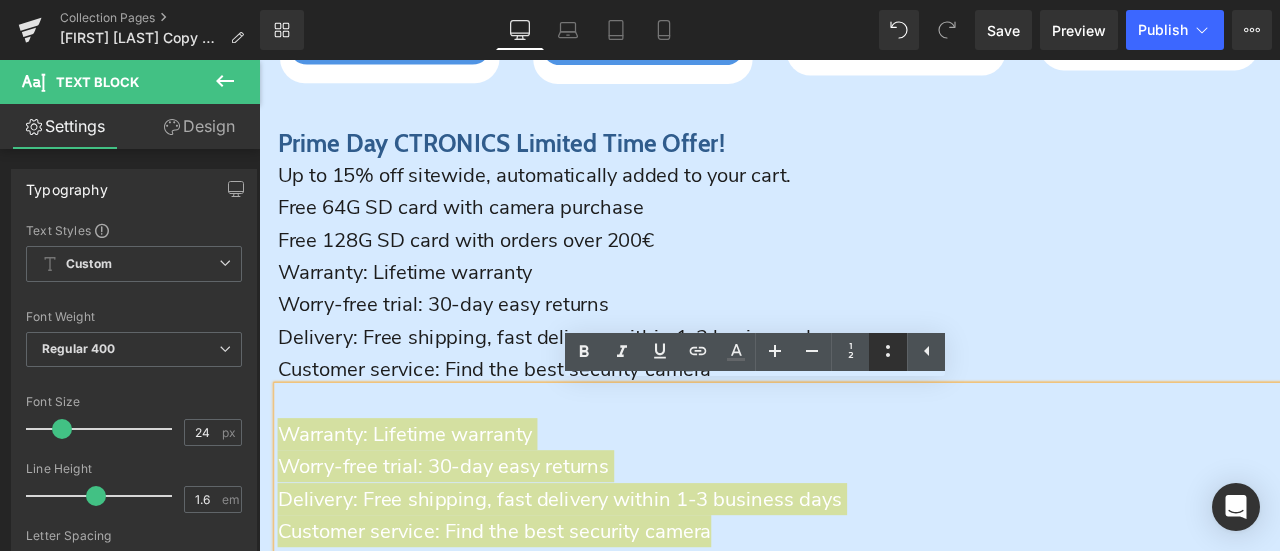 click 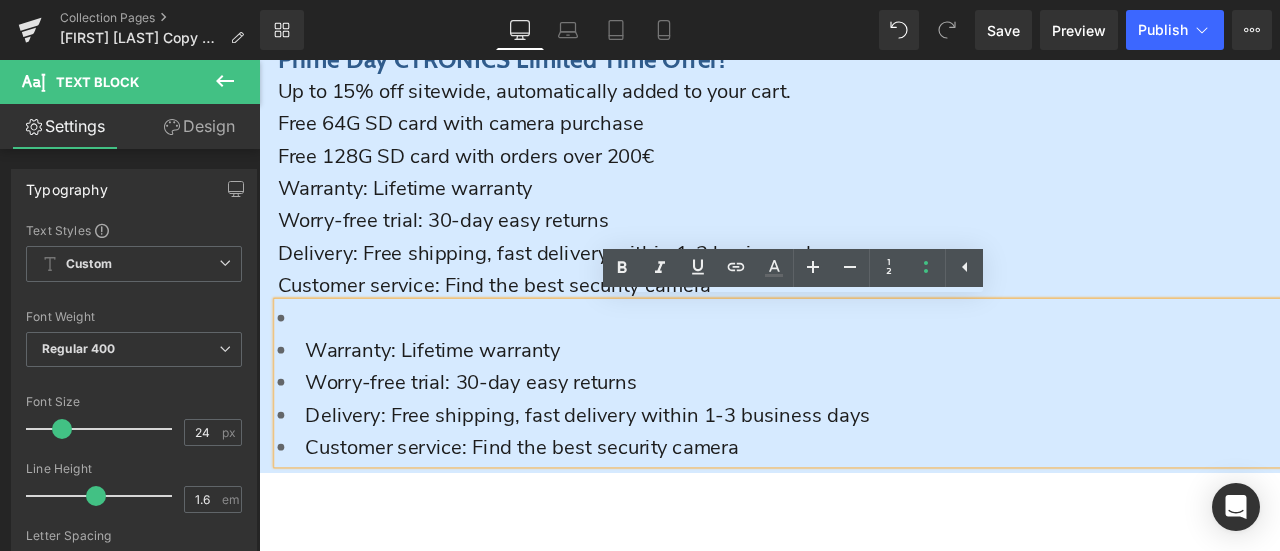 click on "Warranty: Lifetime warranty" at bounding box center (465, 404) 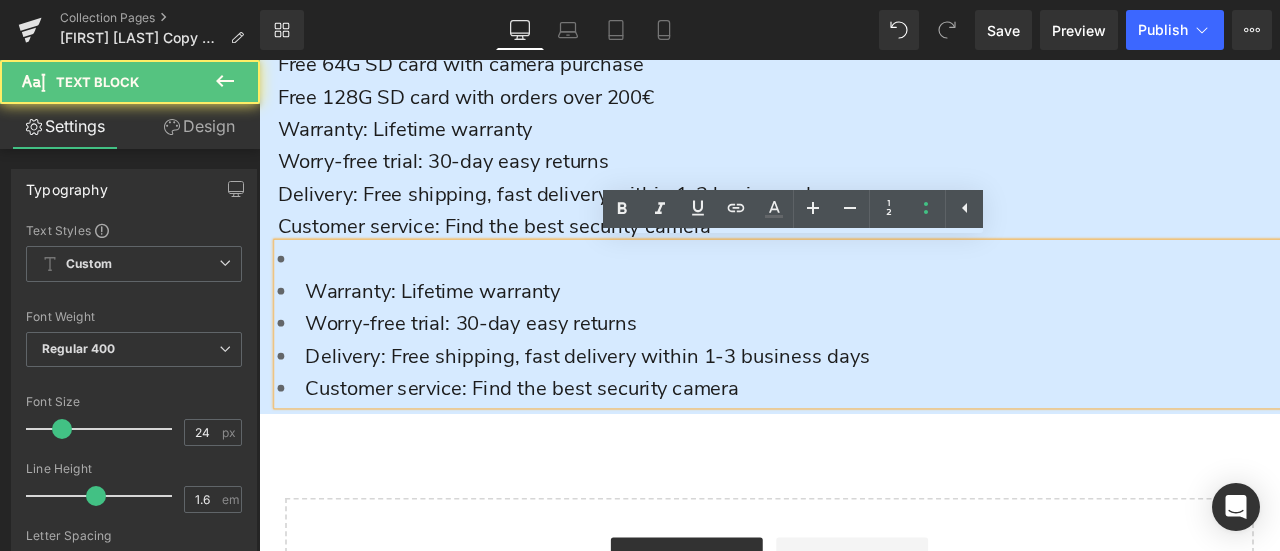 scroll, scrollTop: 2892, scrollLeft: 0, axis: vertical 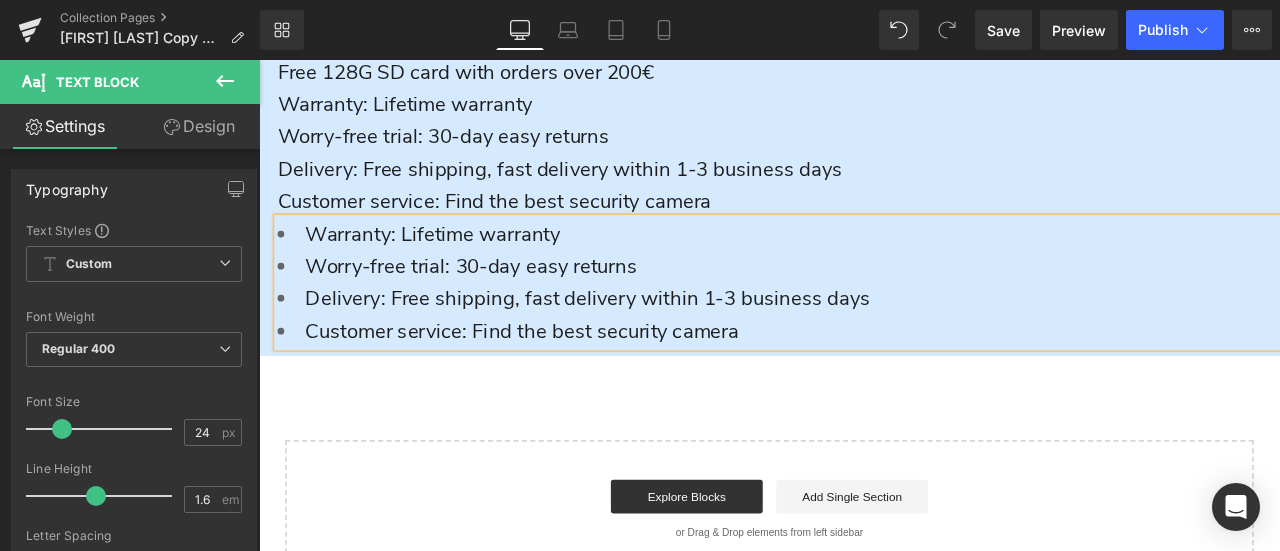 click on "Delivery: Free shipping, fast delivery within 1-3 business days" at bounding box center (648, 342) 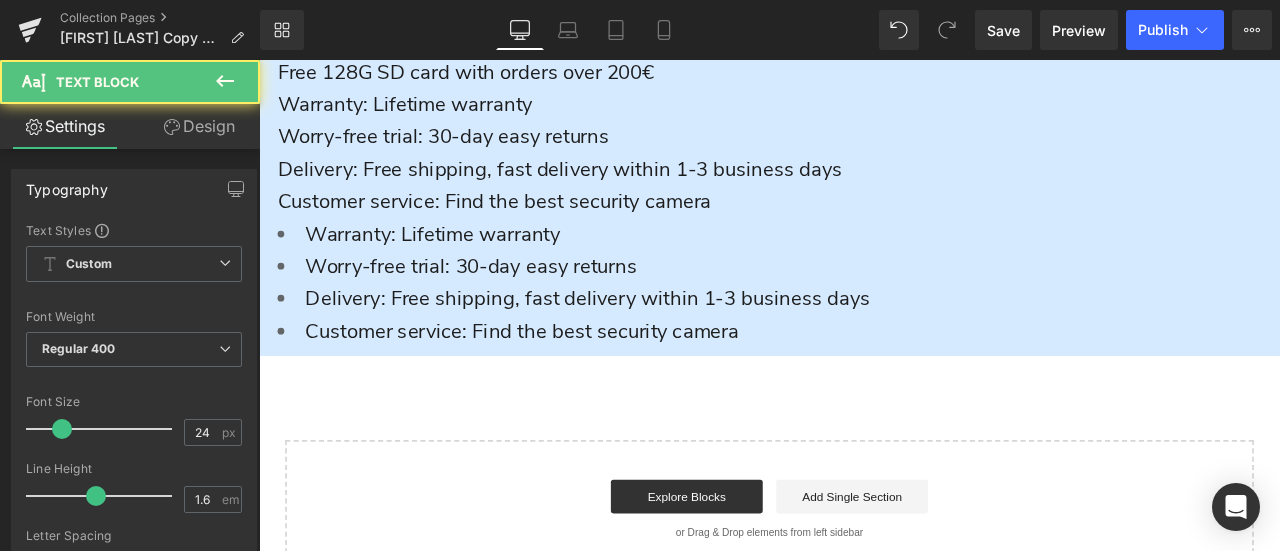 click on "Design" at bounding box center (199, 126) 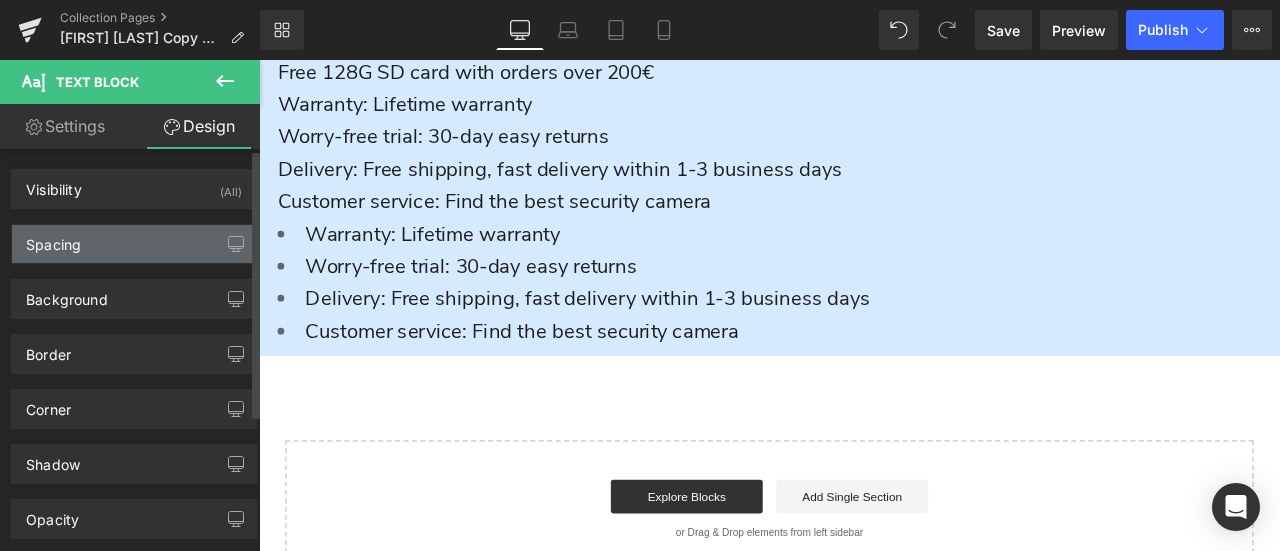 click on "Spacing" at bounding box center [134, 244] 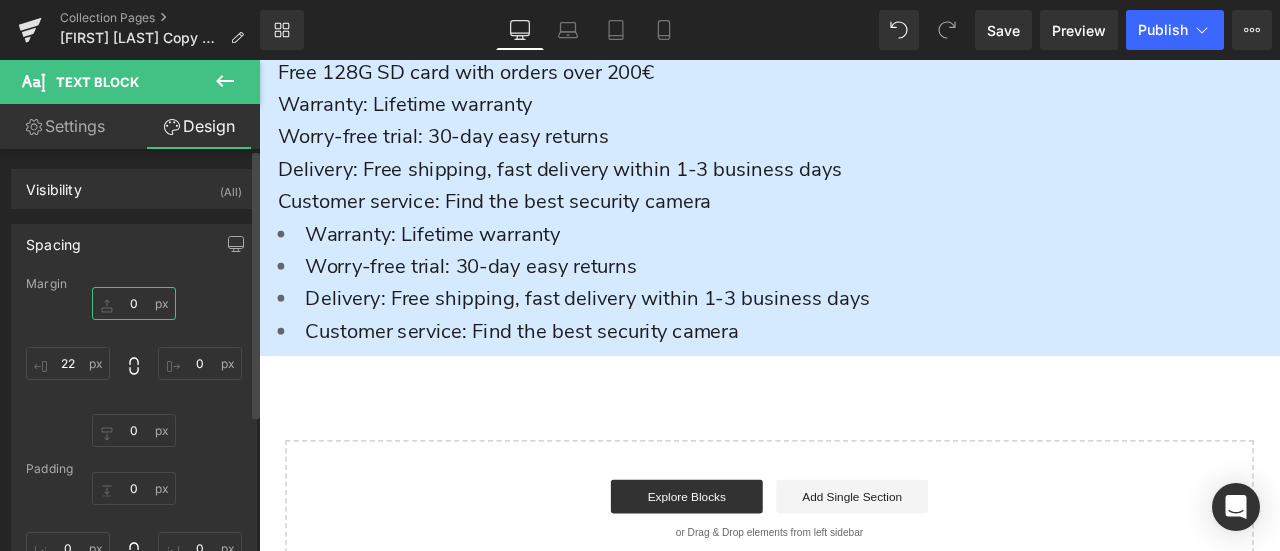 click at bounding box center (134, 303) 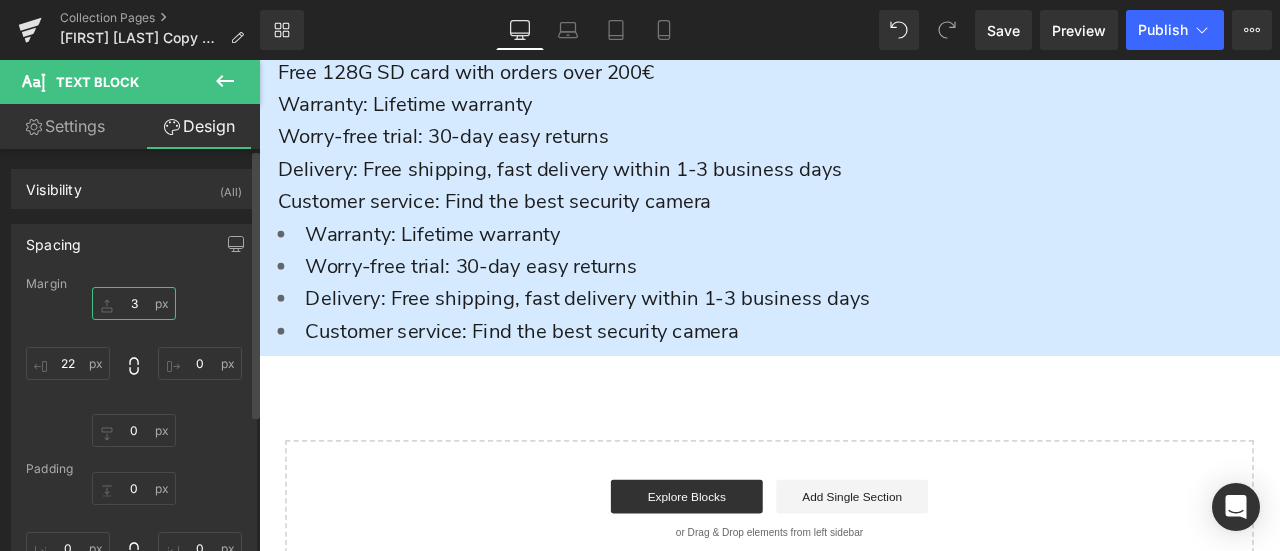 type on "33" 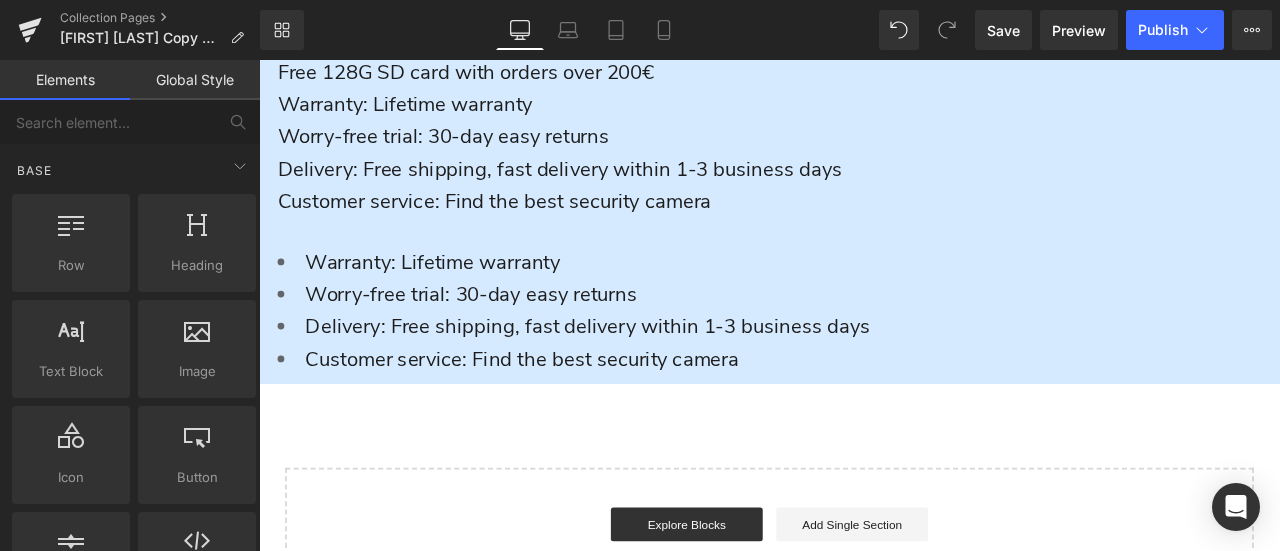 click on "Image         Prime Day CTRONICS Heading         Row         30X Optischer Zoom Heading
Sparen
27
%
(P) Image
CTPT-295C-B
(P) SKU
30X Optischer Zoom
5MP FULL HD-Auflösung
150m Nachtsichtweite
Text Block
€189.99
€259.99
(P) Price Menge Schwarz 1 2" at bounding box center [864, -986] 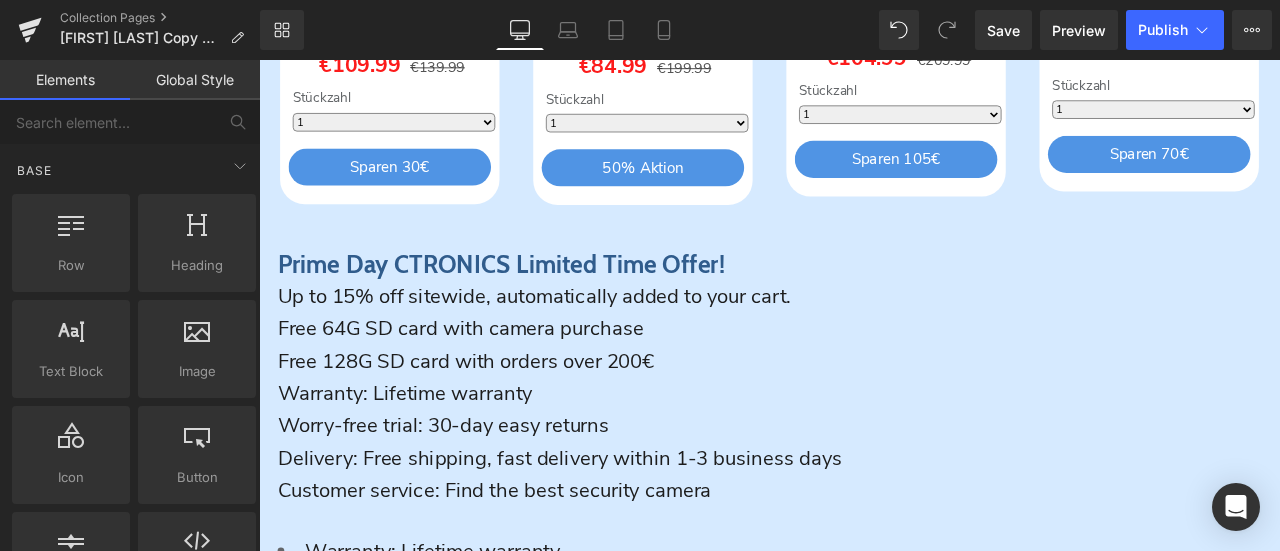 scroll, scrollTop: 2692, scrollLeft: 0, axis: vertical 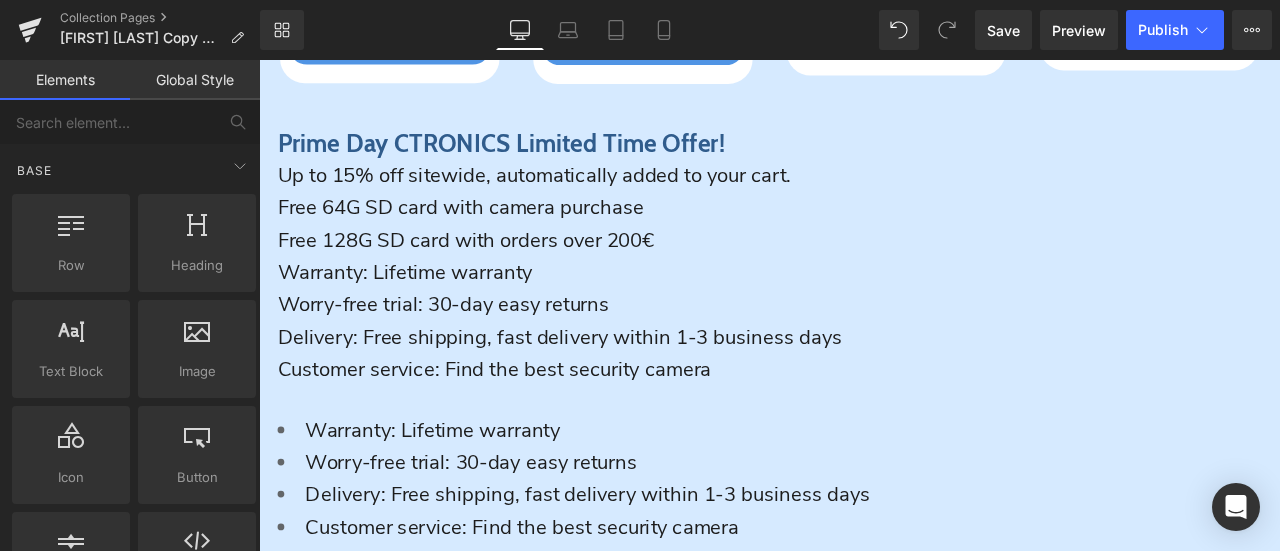 click on "Worry-free trial: 30-day easy returns" at bounding box center [875, 350] 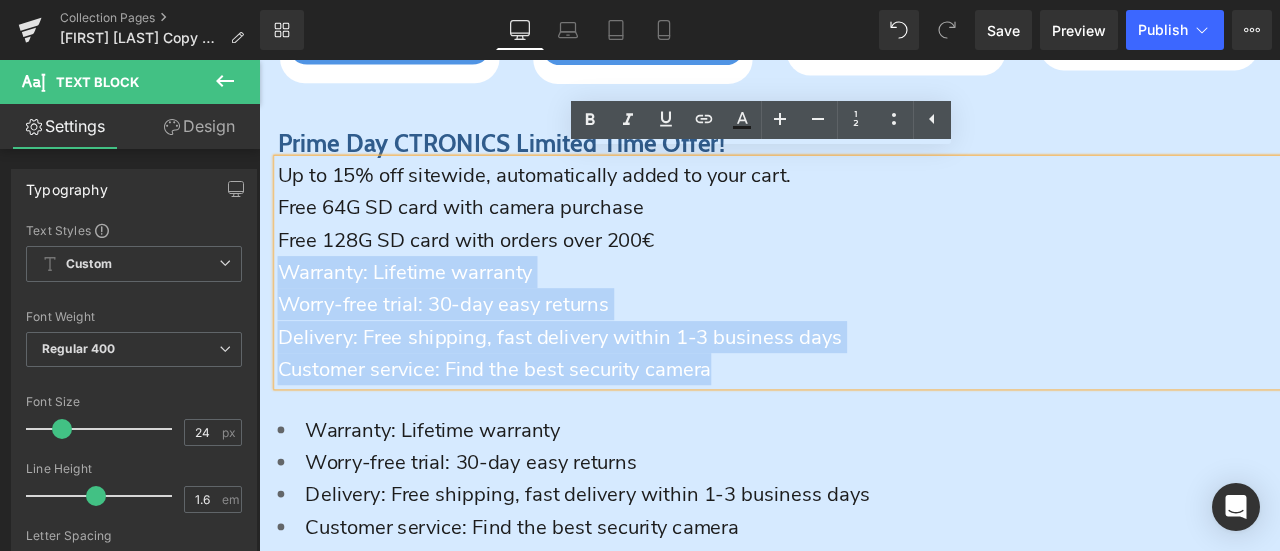 drag, startPoint x: 845, startPoint y: 426, endPoint x: 273, endPoint y: 317, distance: 582.2929 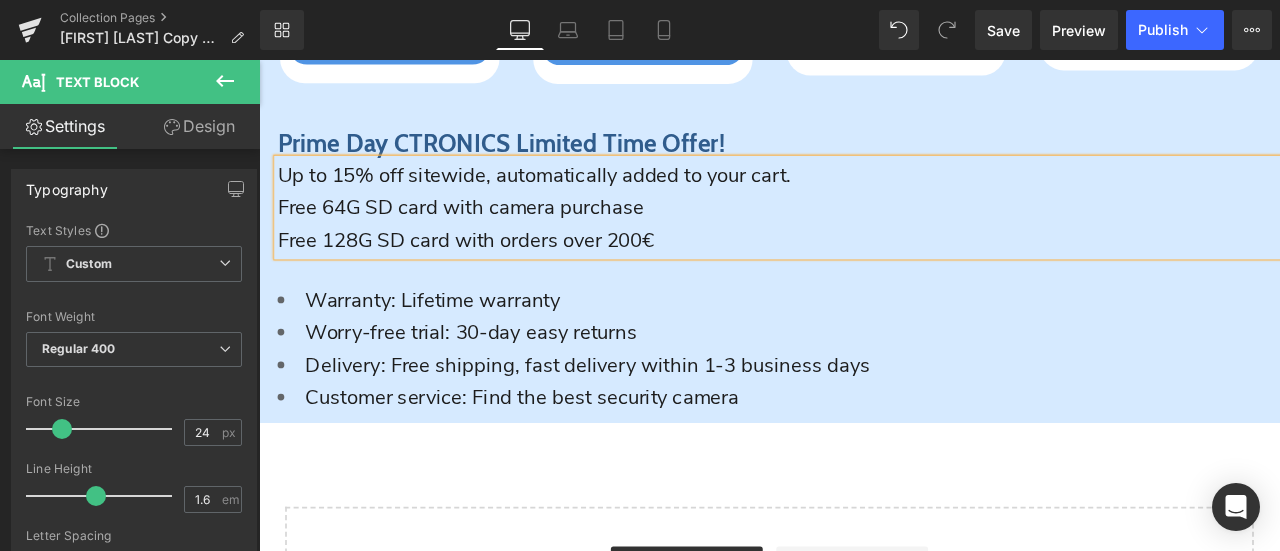click on "Image         Prime Day CTRONICS Heading         Row         30X Optischer Zoom Heading
Sparen
27
%
(P) Image
CTPT-295C-B
(P) SKU
30X Optischer Zoom
5MP FULL HD-Auflösung
150m Nachtsichtweite
Text Block
€189.99
€259.99
(P) Price Menge Schwarz 1 2" at bounding box center (864, -863) 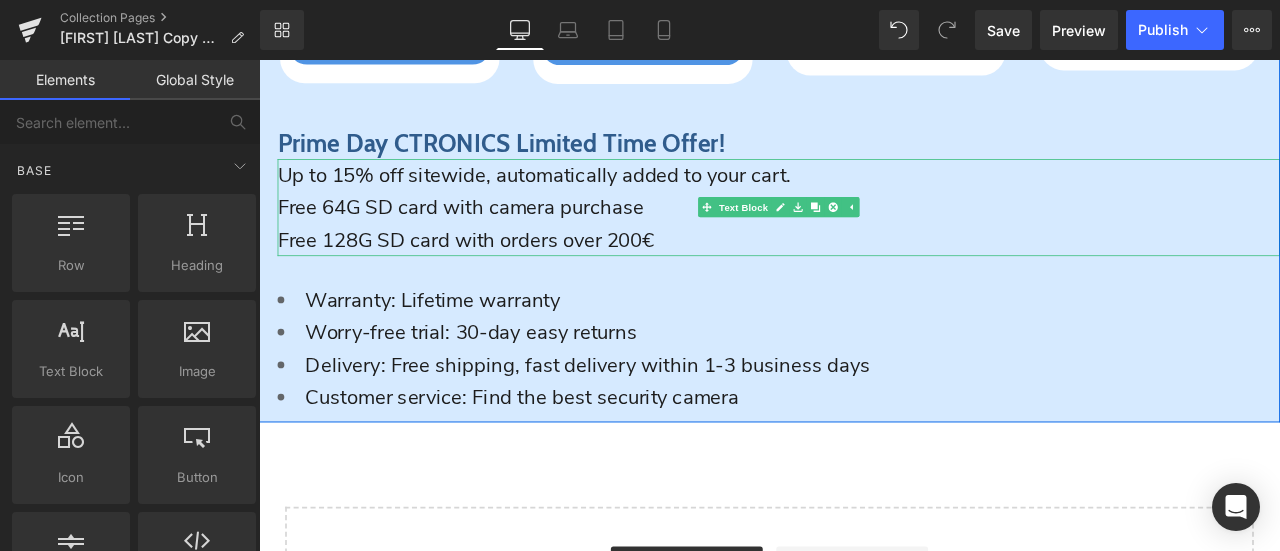 click on "Up to 15% off sitewide, automatically added to your cart." at bounding box center (585, 197) 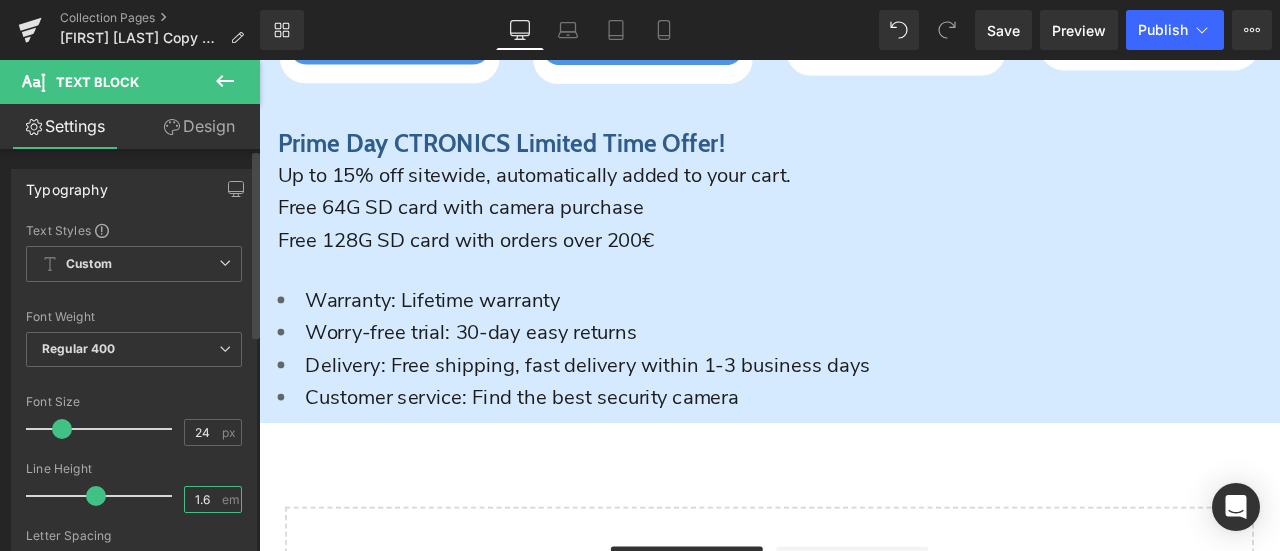 drag, startPoint x: 196, startPoint y: 495, endPoint x: 206, endPoint y: 496, distance: 10.049875 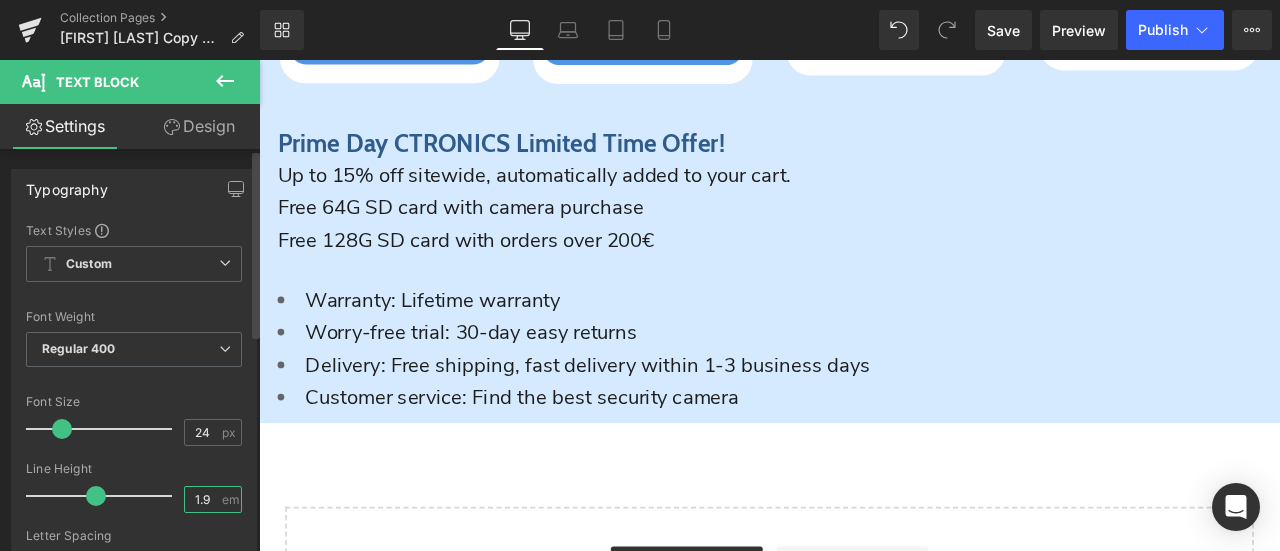 type on "1.9" 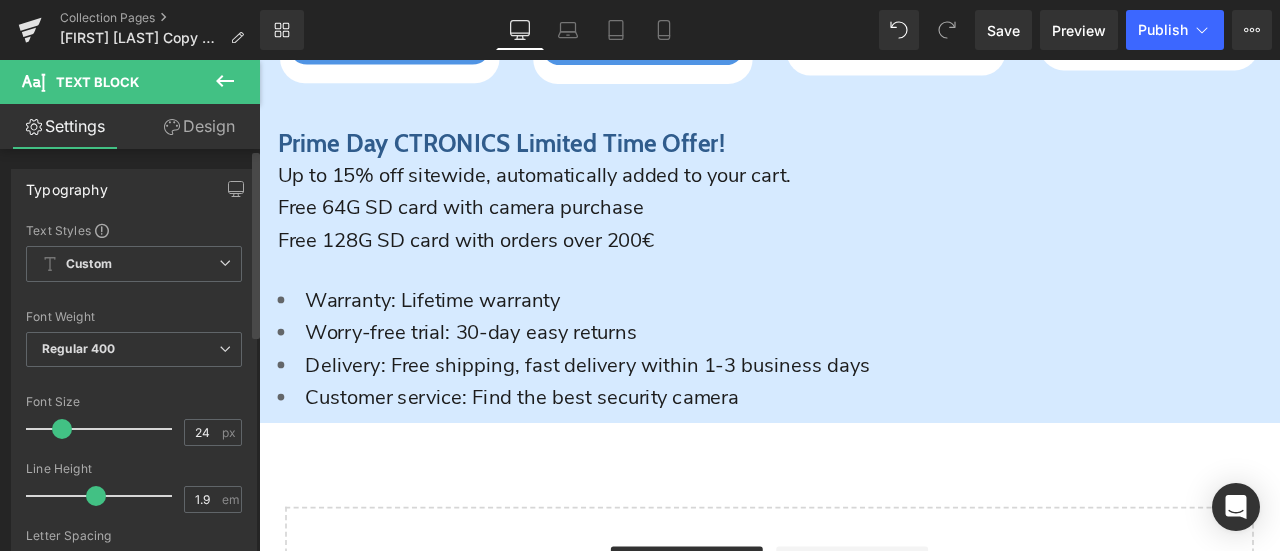 click on "Line Height" at bounding box center [134, 469] 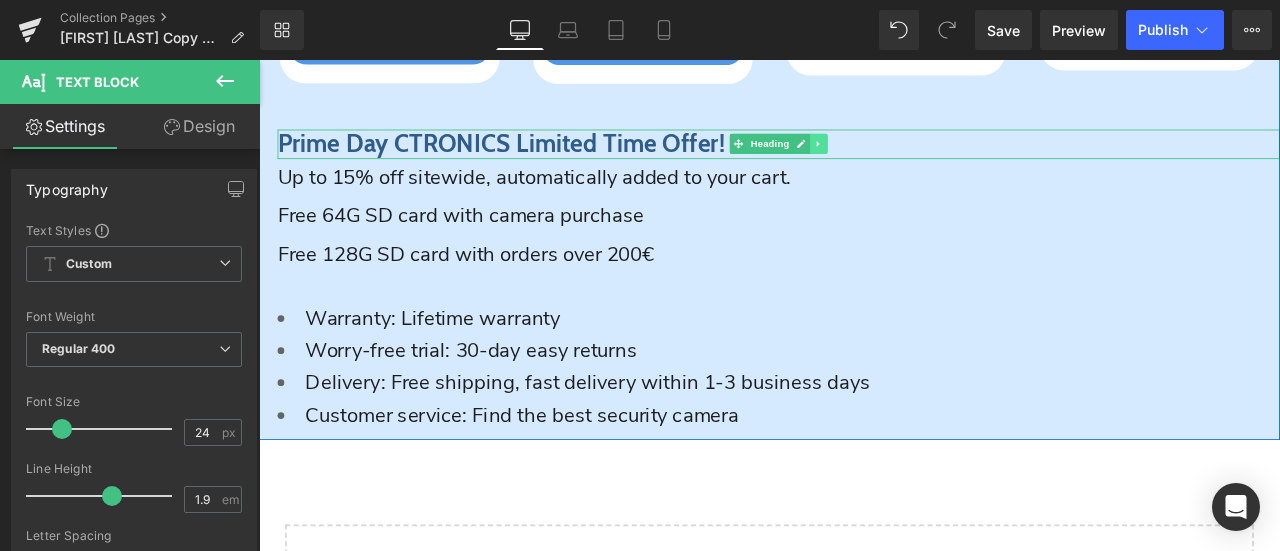 click at bounding box center [922, 160] 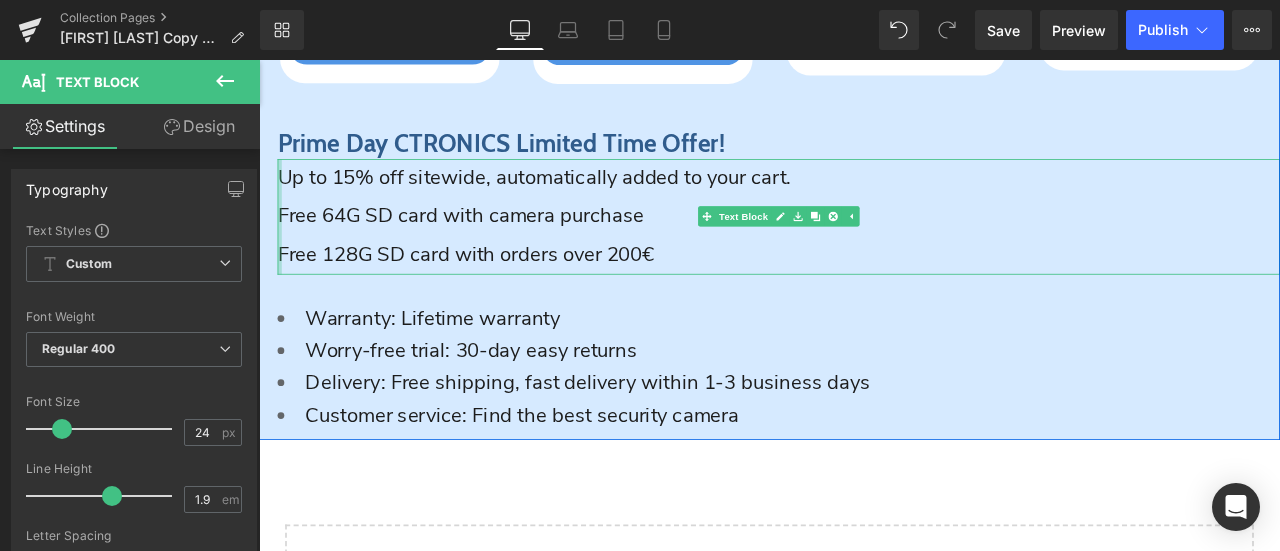 click at bounding box center (283, 246) 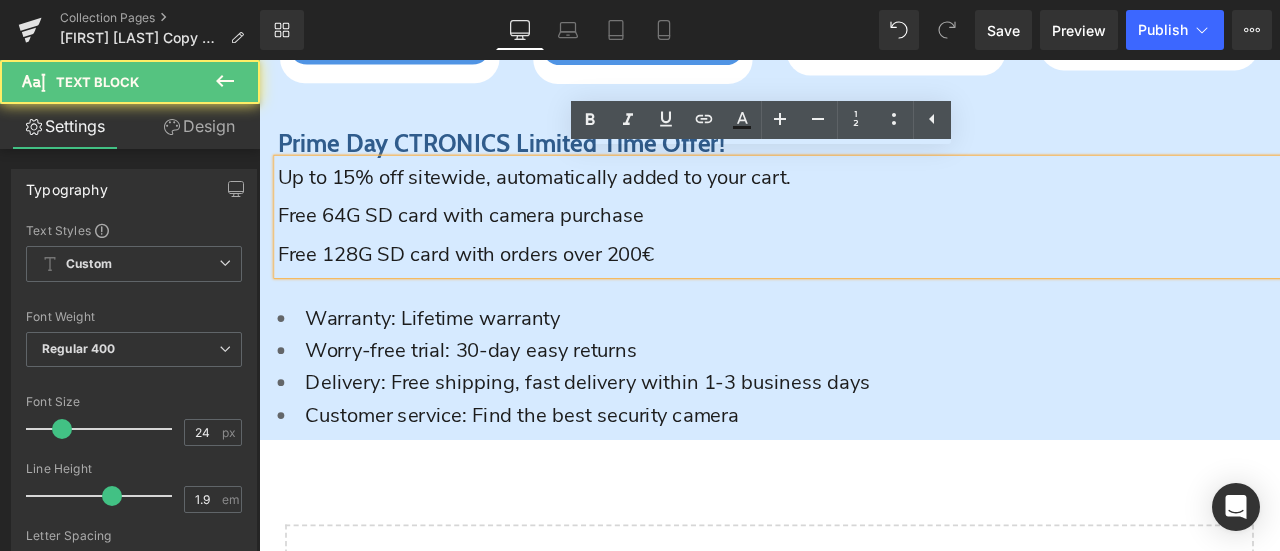 click on "Up to 15% off sitewide, automatically added to your cart." at bounding box center (585, 200) 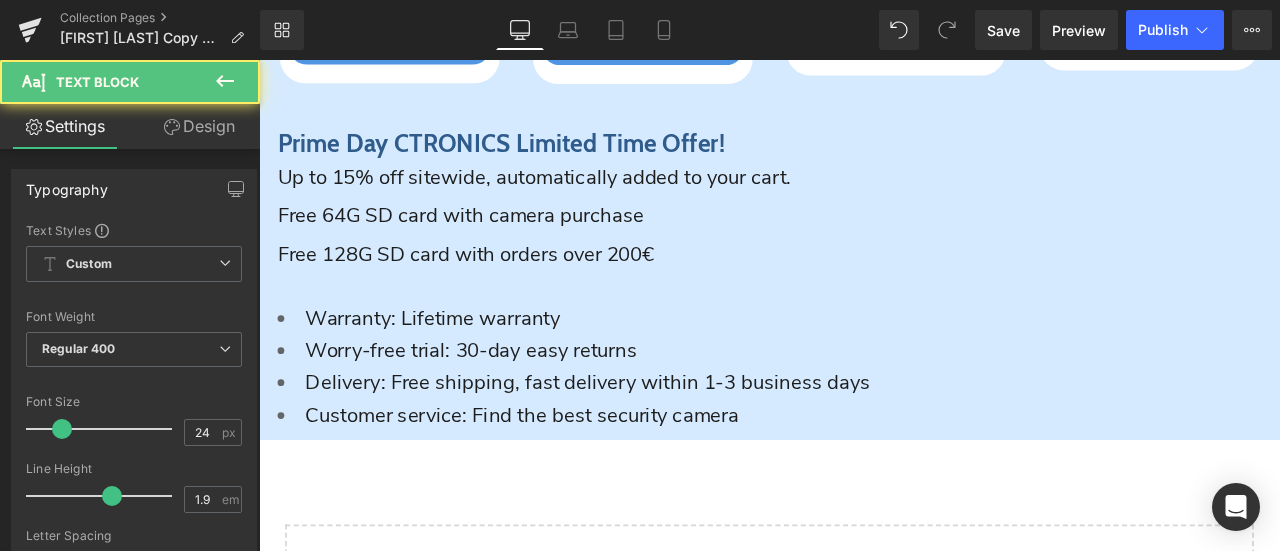 click on "Design" at bounding box center [199, 126] 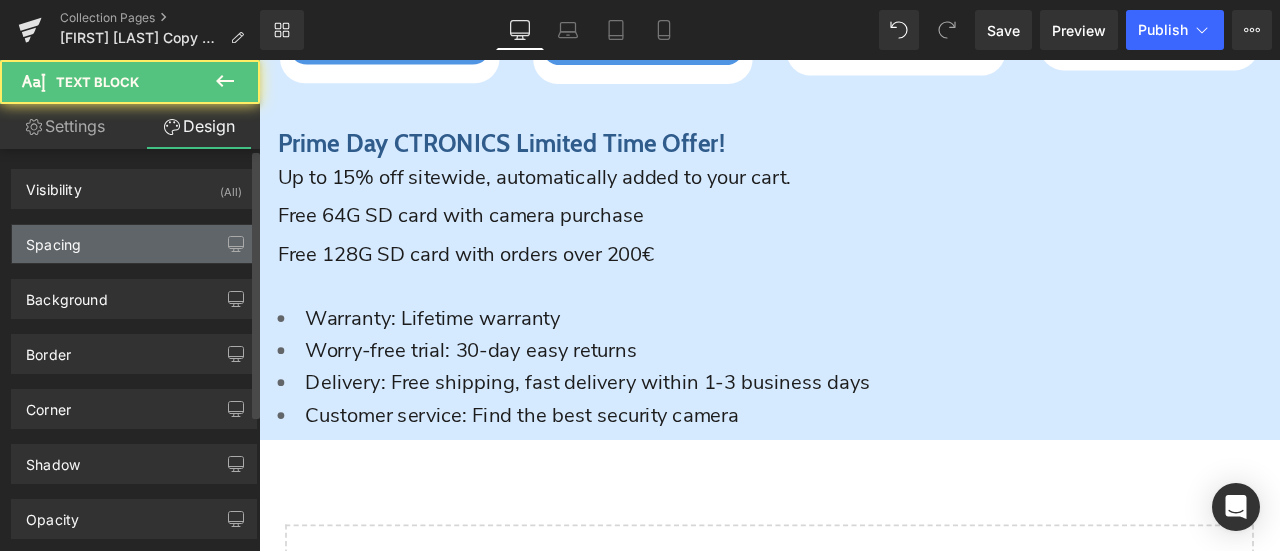 click on "Spacing" at bounding box center (134, 244) 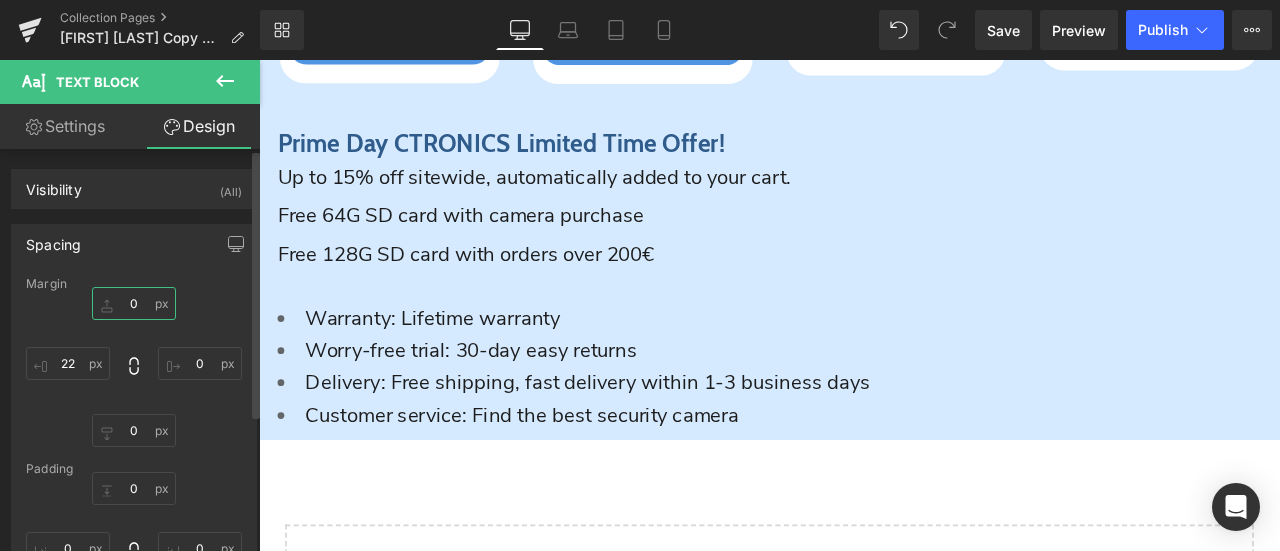 click at bounding box center (134, 303) 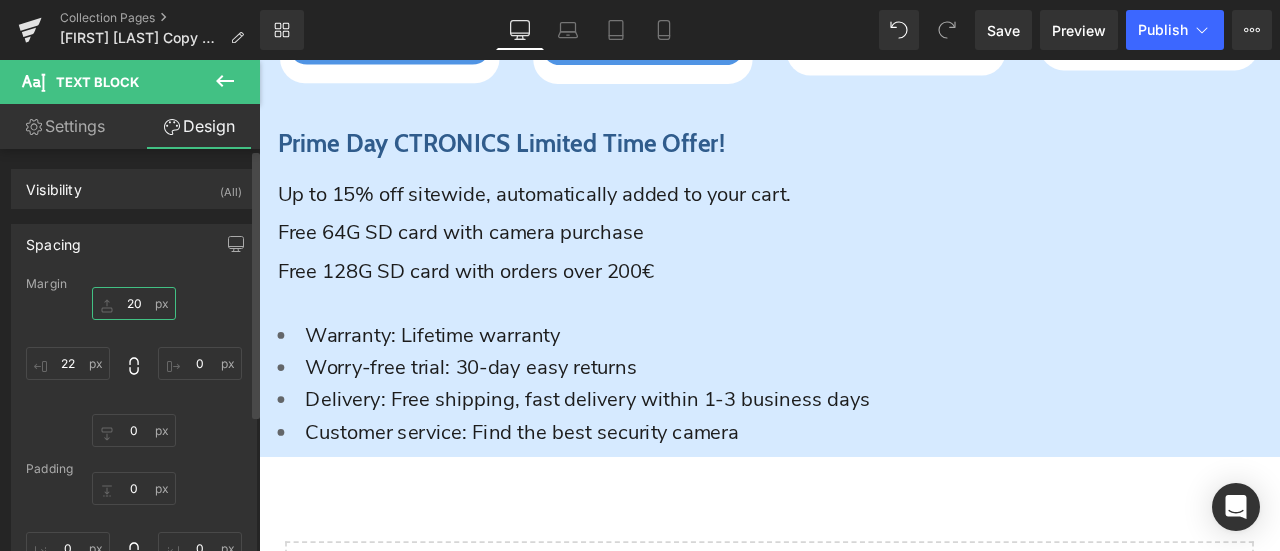 drag, startPoint x: 128, startPoint y: 303, endPoint x: 114, endPoint y: 303, distance: 14 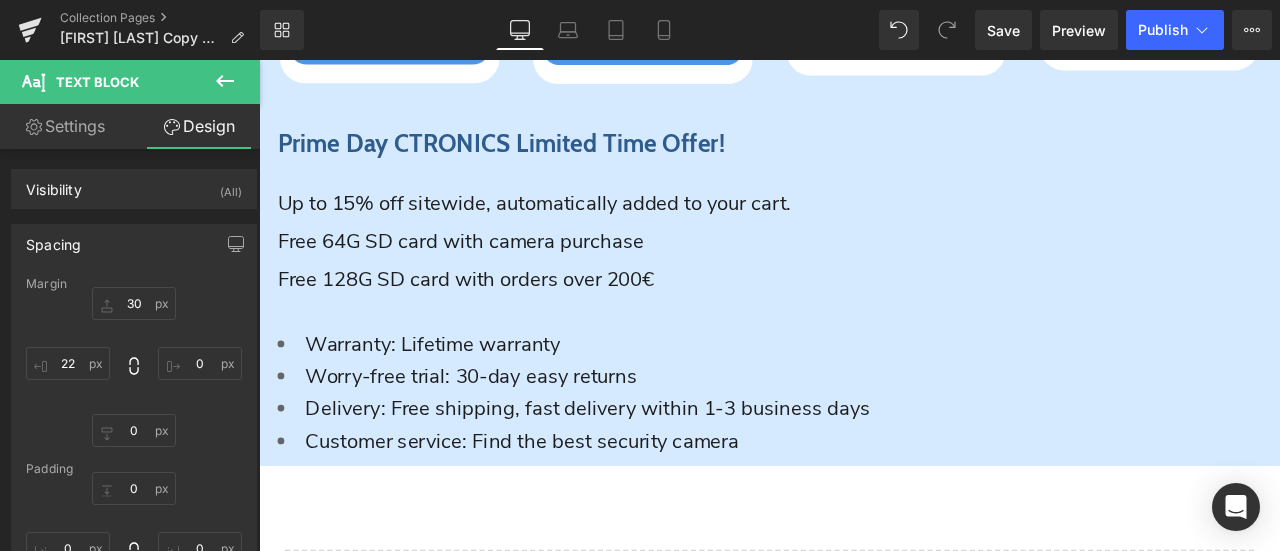click on "Image         Prime Day CTRONICS Heading         Row         30X Optischer Zoom Heading
Sparen
27
%
(P) Image
CTPT-295C-B
(P) SKU
30X Optischer Zoom
5MP FULL HD-Auflösung
150m Nachtsichtweite
Text Block
€189.99
€259.99
(P) Price Menge Schwarz 1 2" at bounding box center [864, -837] 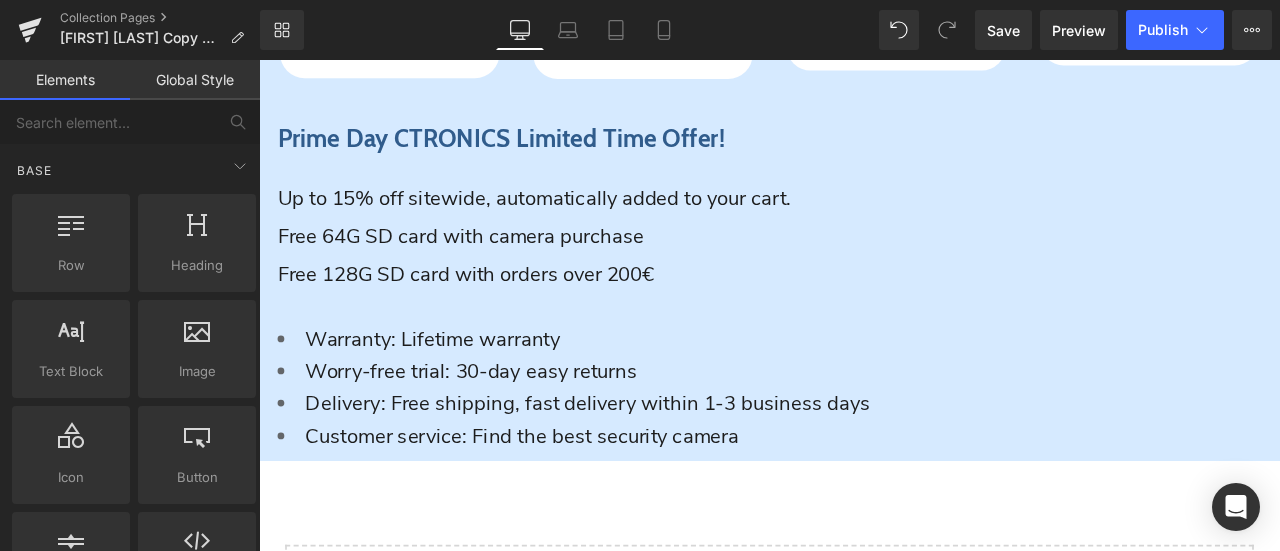 scroll, scrollTop: 2700, scrollLeft: 0, axis: vertical 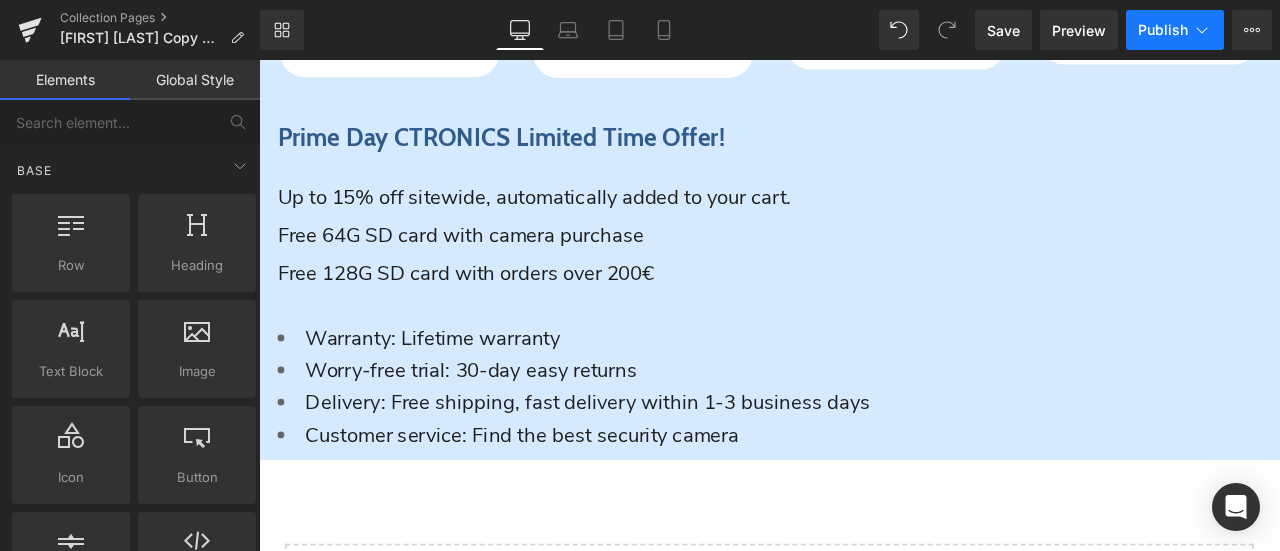 click on "Publish" at bounding box center (1175, 30) 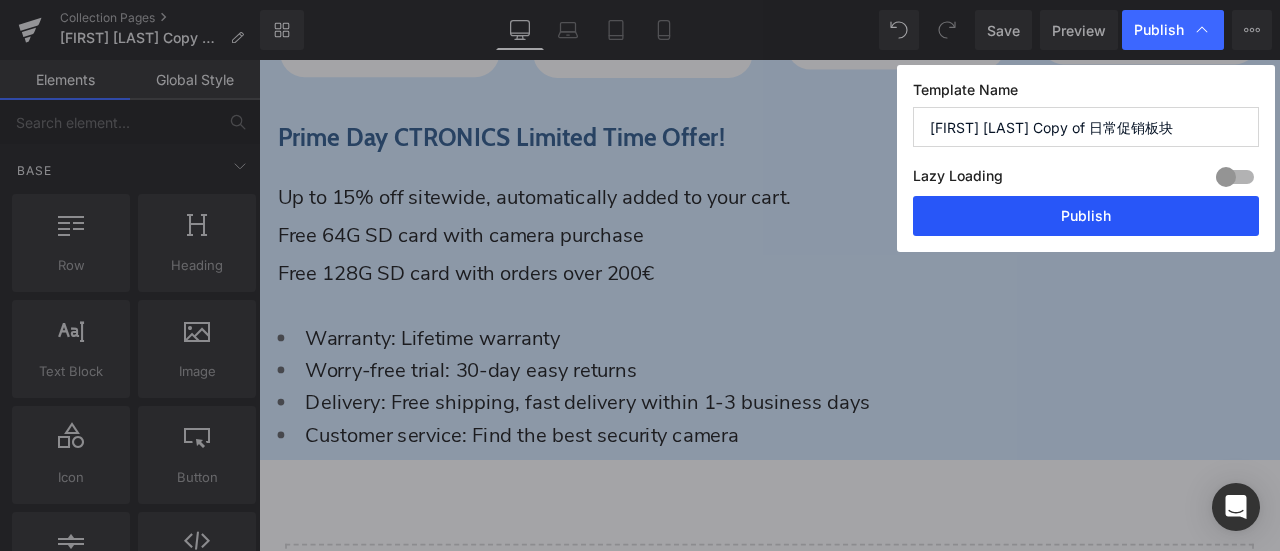 click on "Publish" at bounding box center [1086, 216] 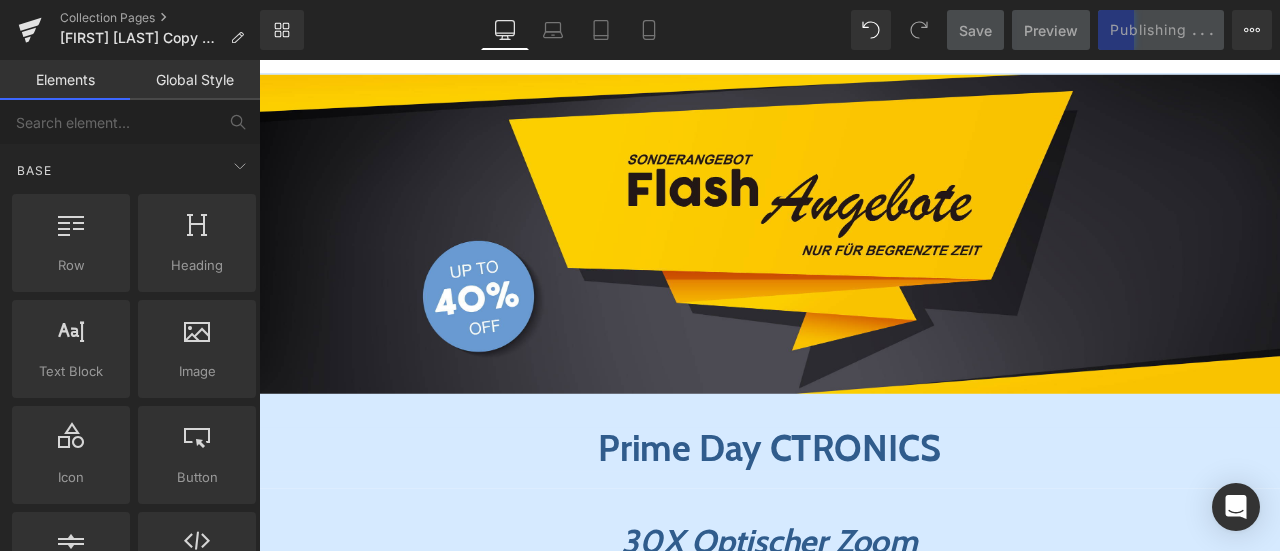 scroll, scrollTop: 0, scrollLeft: 0, axis: both 